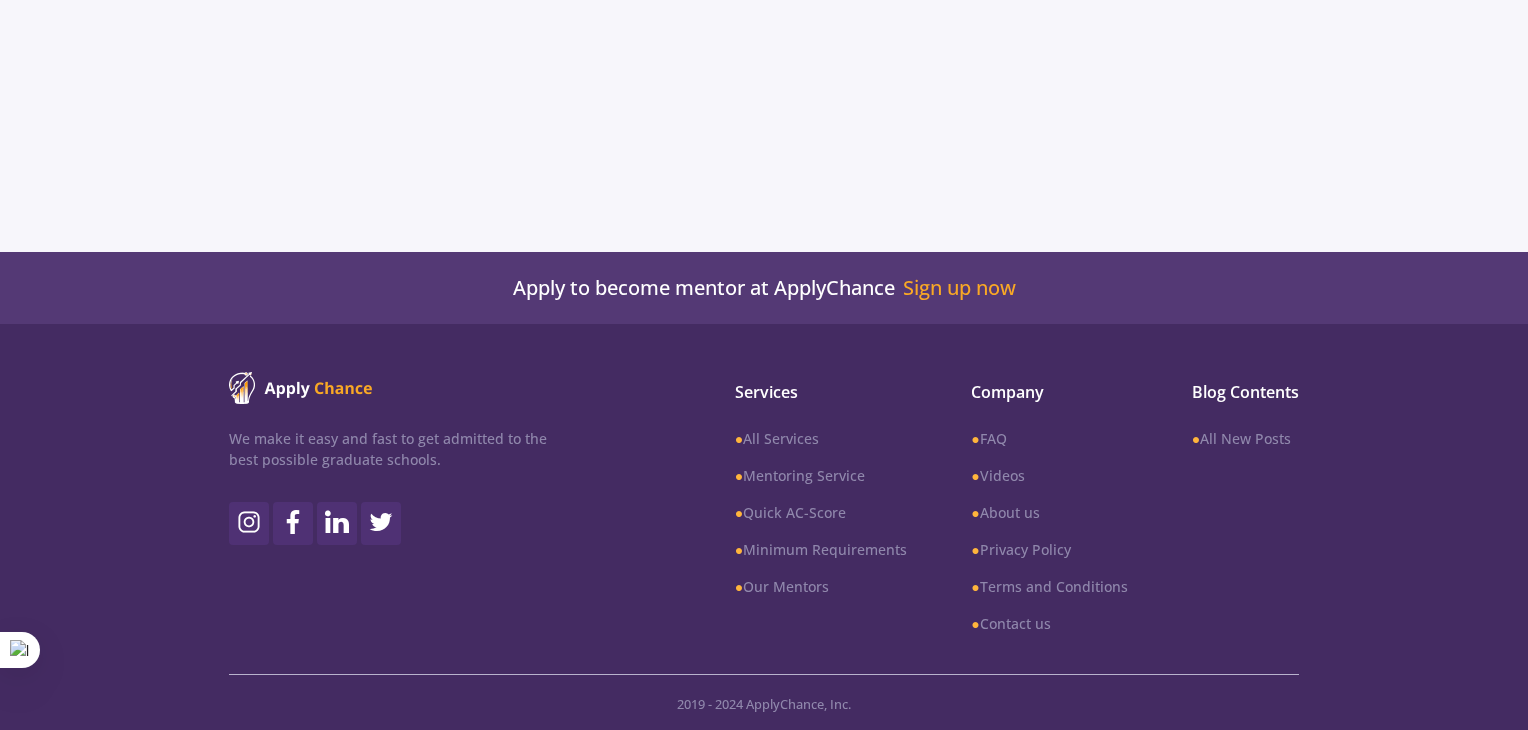 scroll, scrollTop: 0, scrollLeft: 0, axis: both 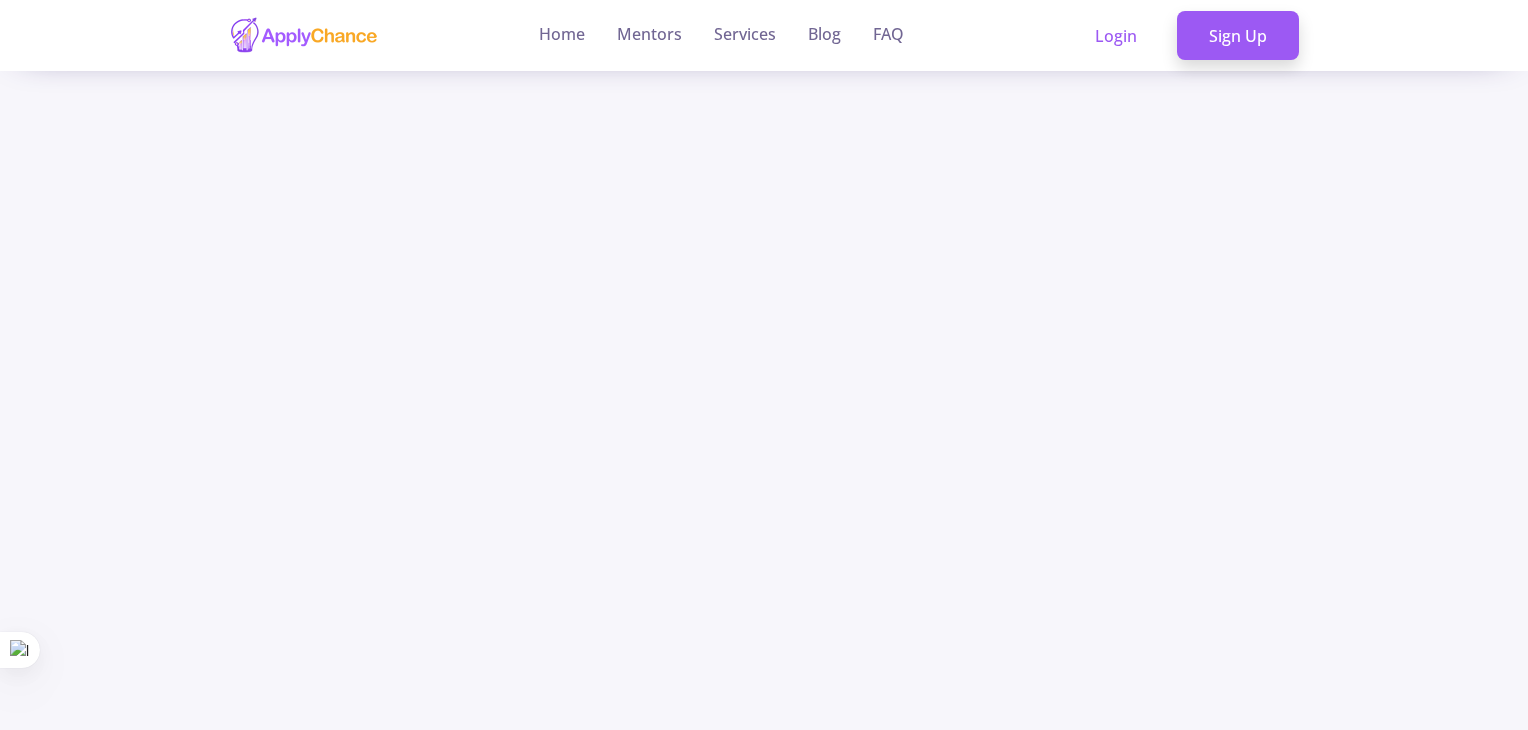 click 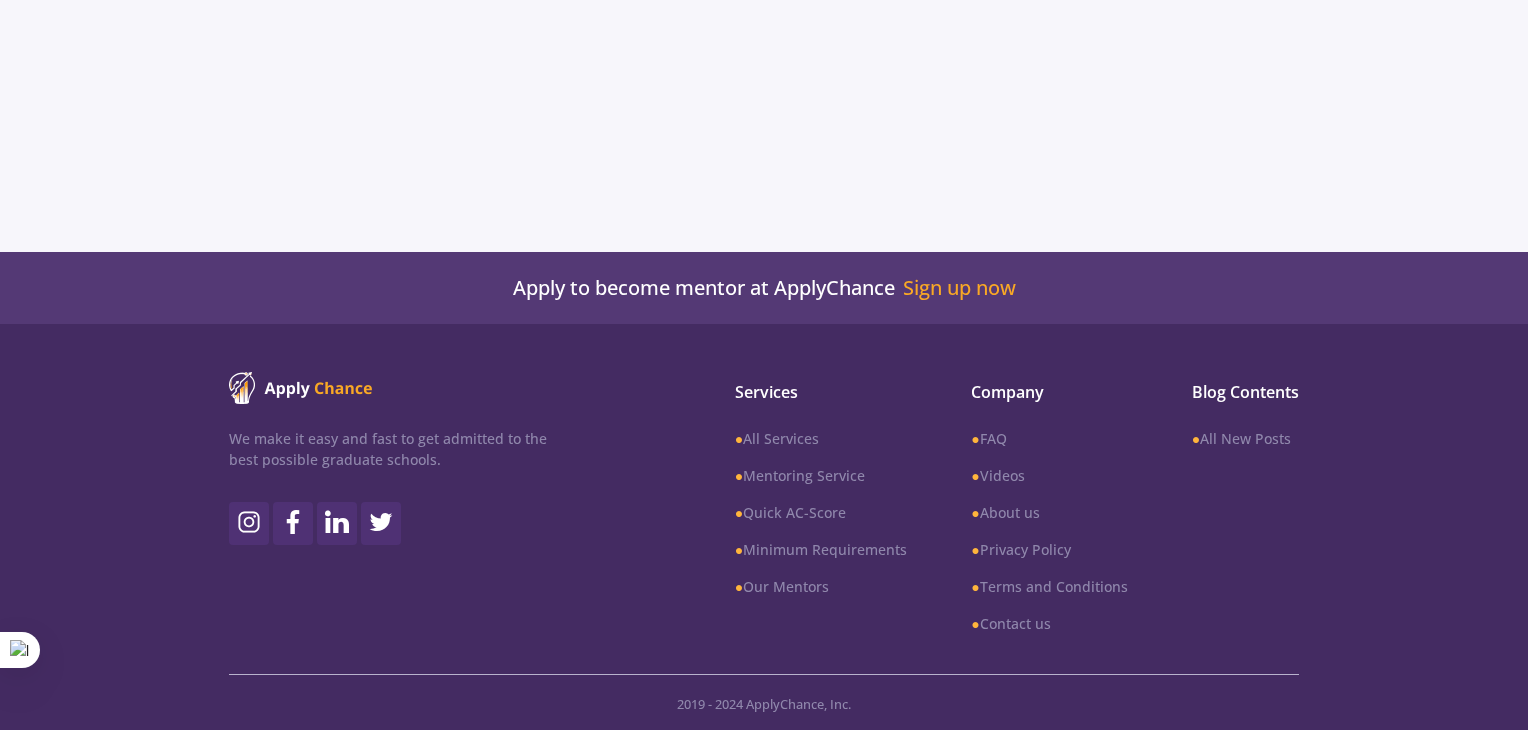 scroll, scrollTop: 0, scrollLeft: 0, axis: both 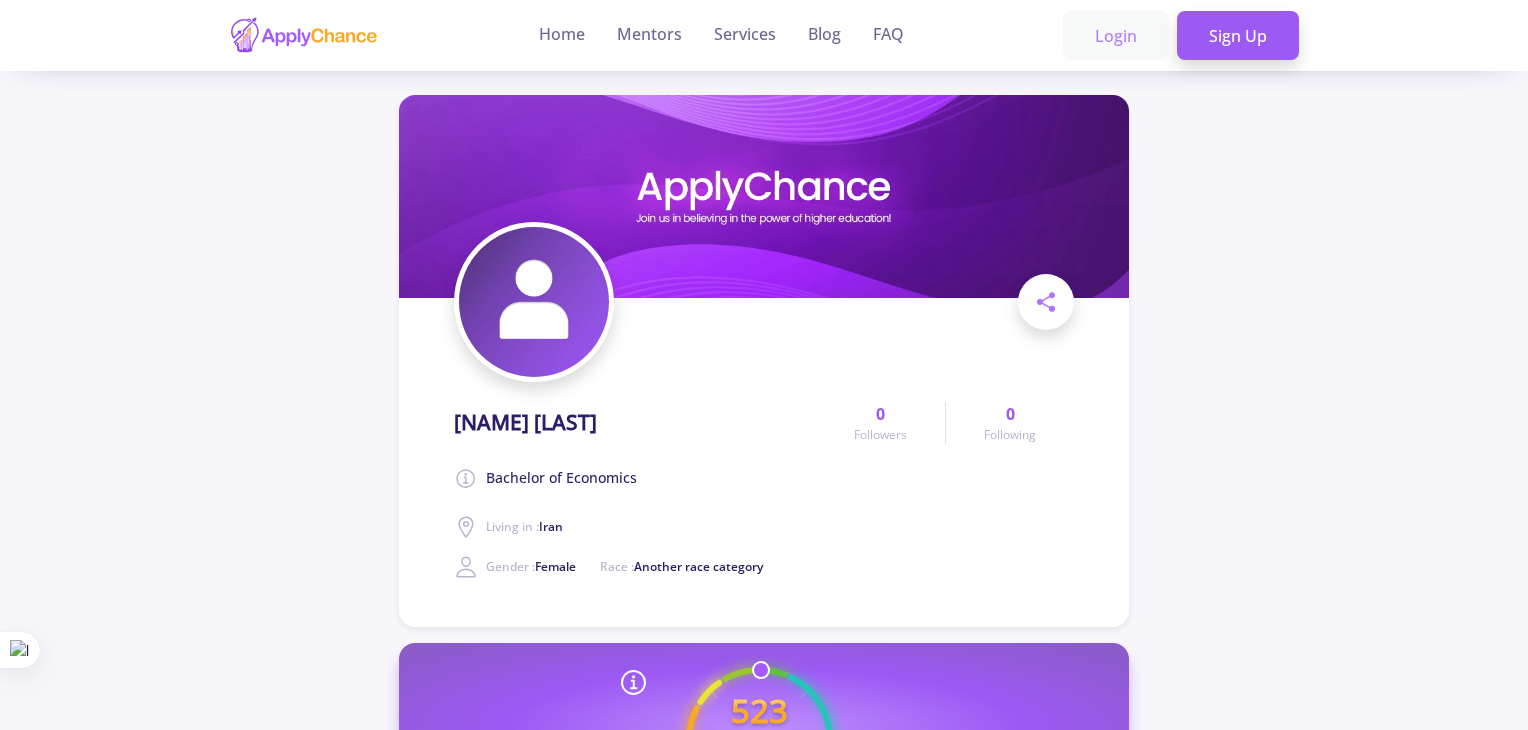 click on "Login" 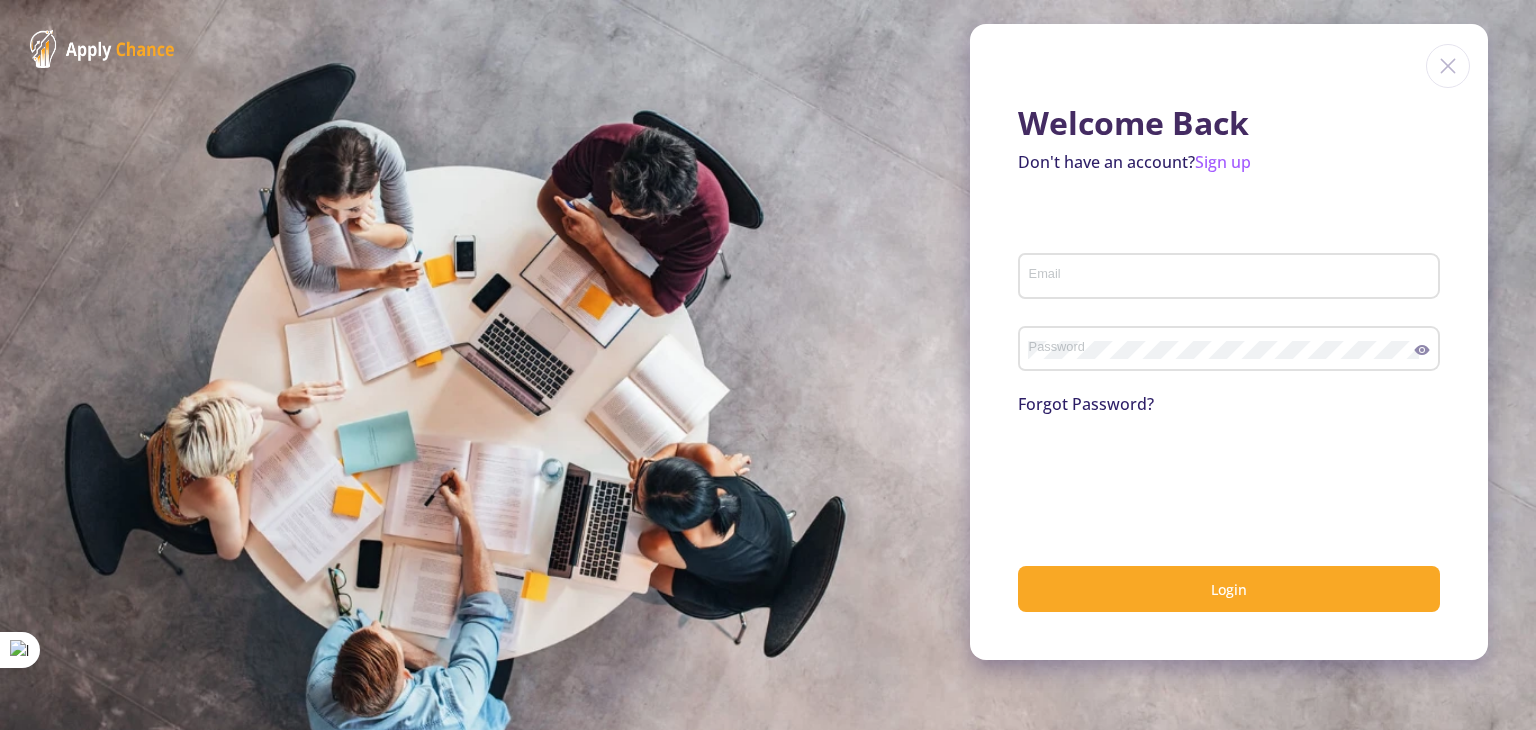click on "Email" at bounding box center [1232, 277] 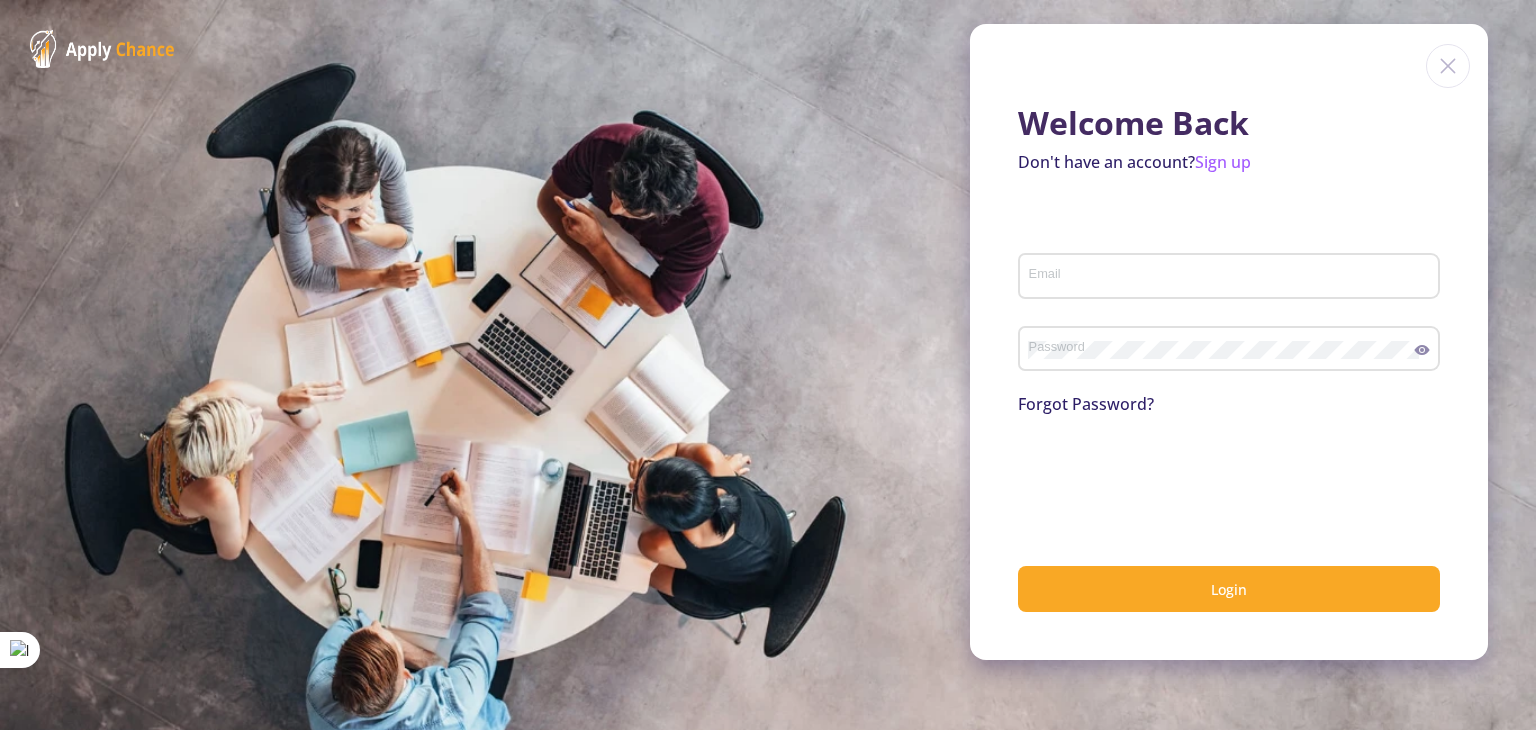 type on "[NAME].[LAST]@[DOMAIN]" 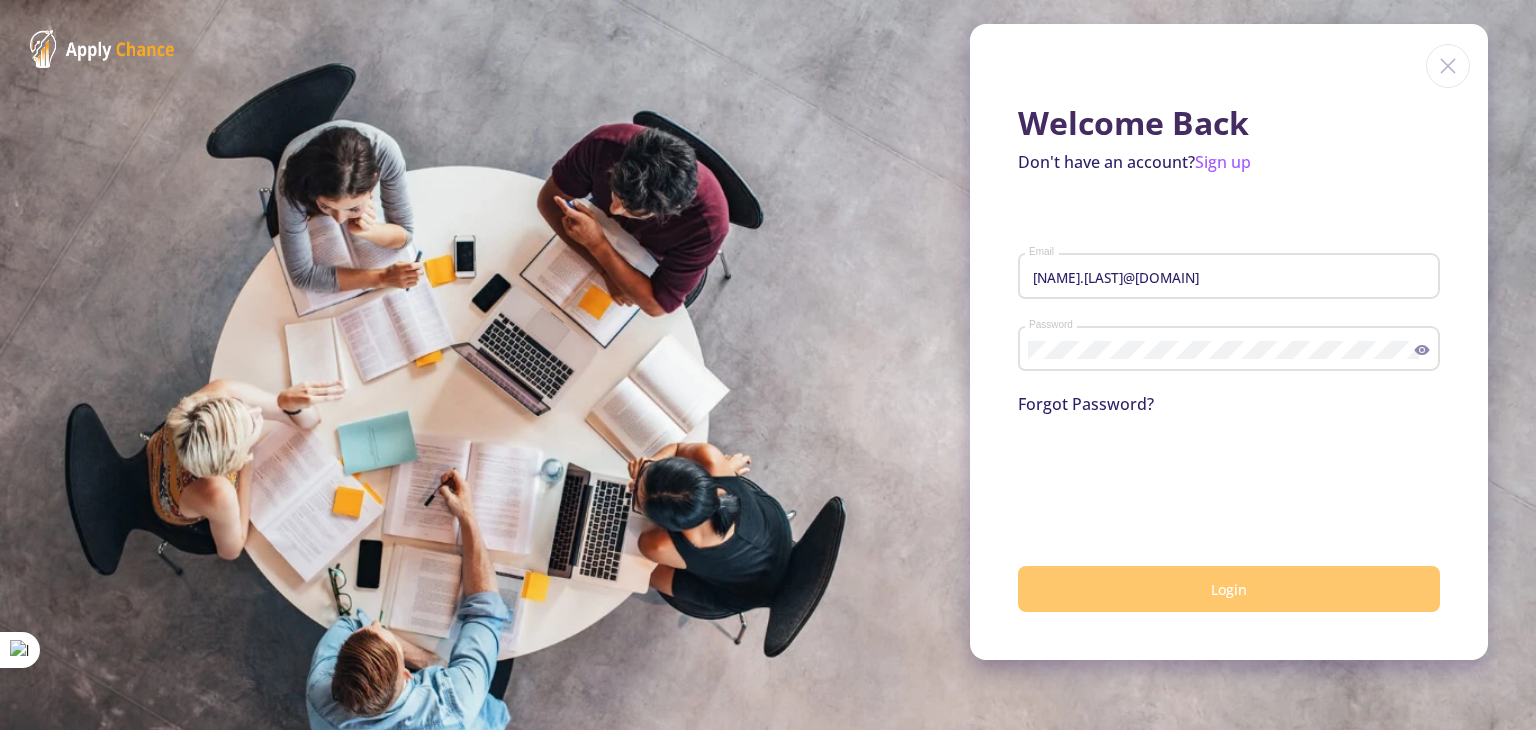 click on "Login" 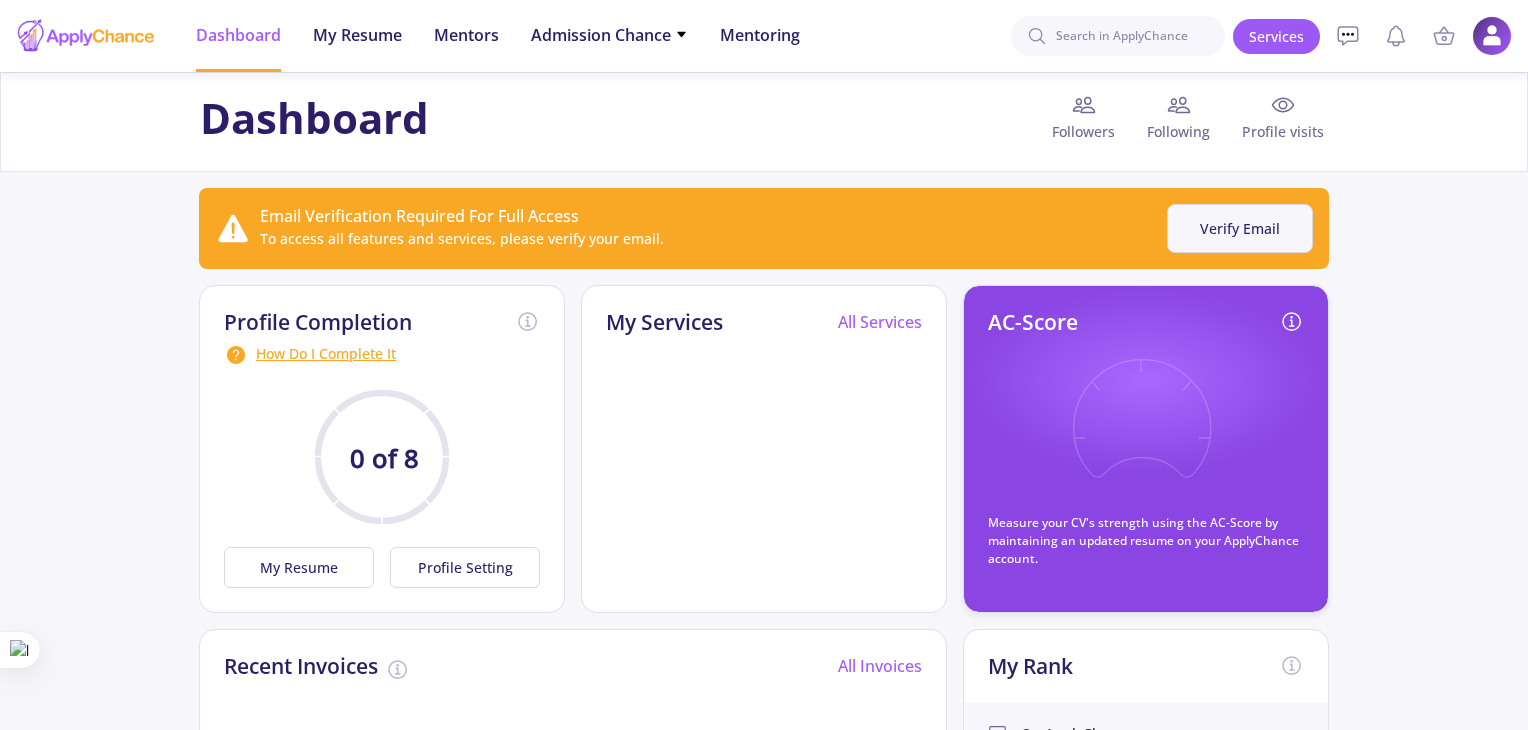 click on "Verify Email" 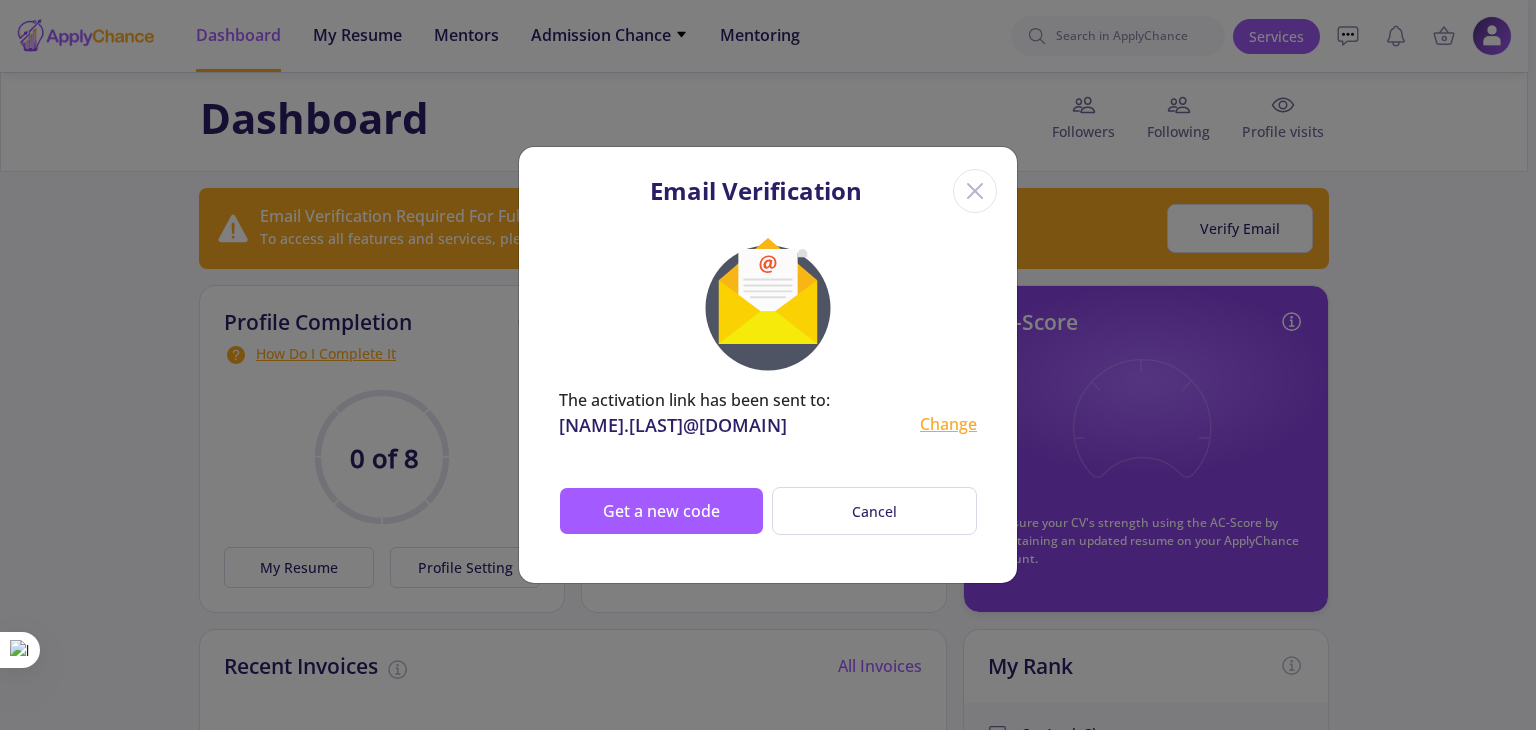 click on "Change" at bounding box center [948, 425] 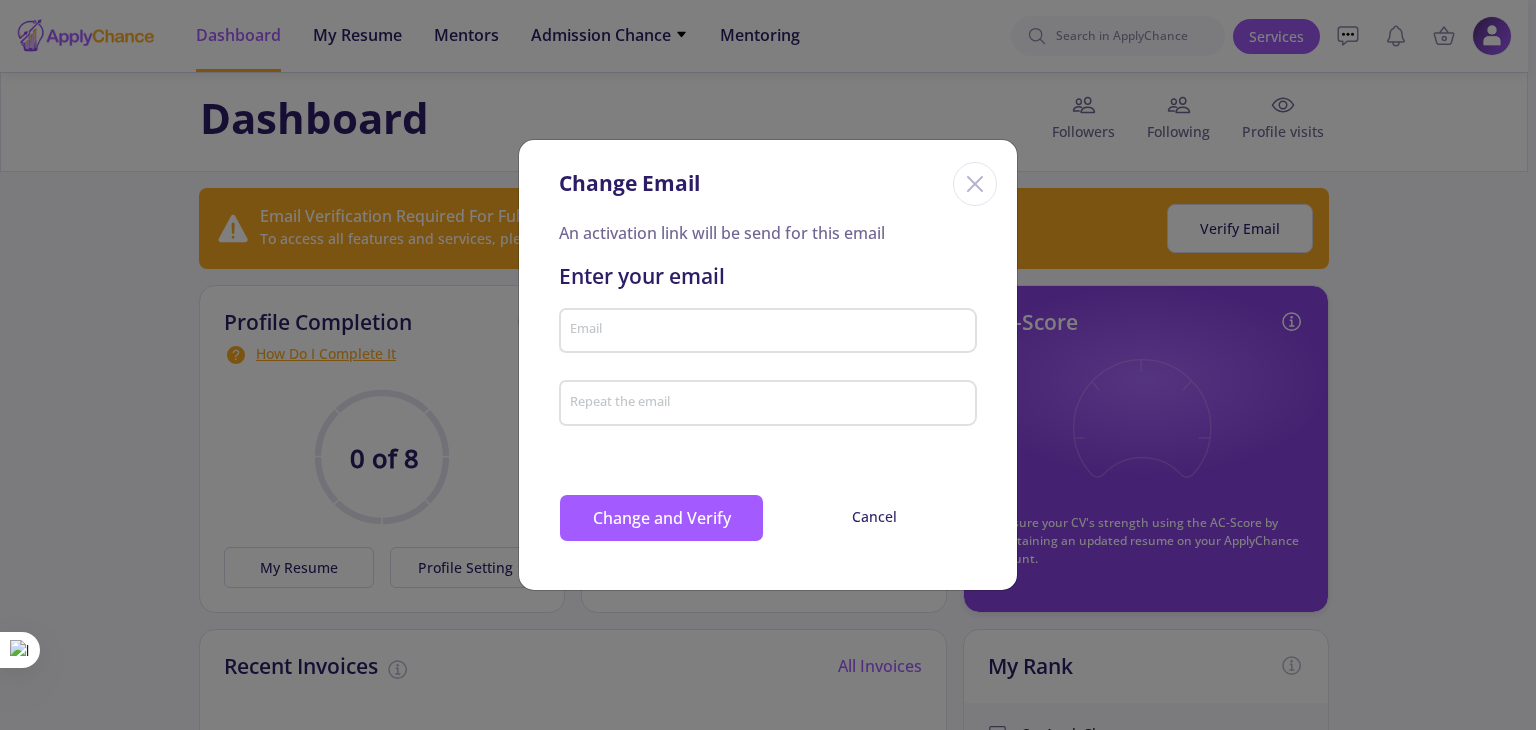 click on "Email" at bounding box center [768, 327] 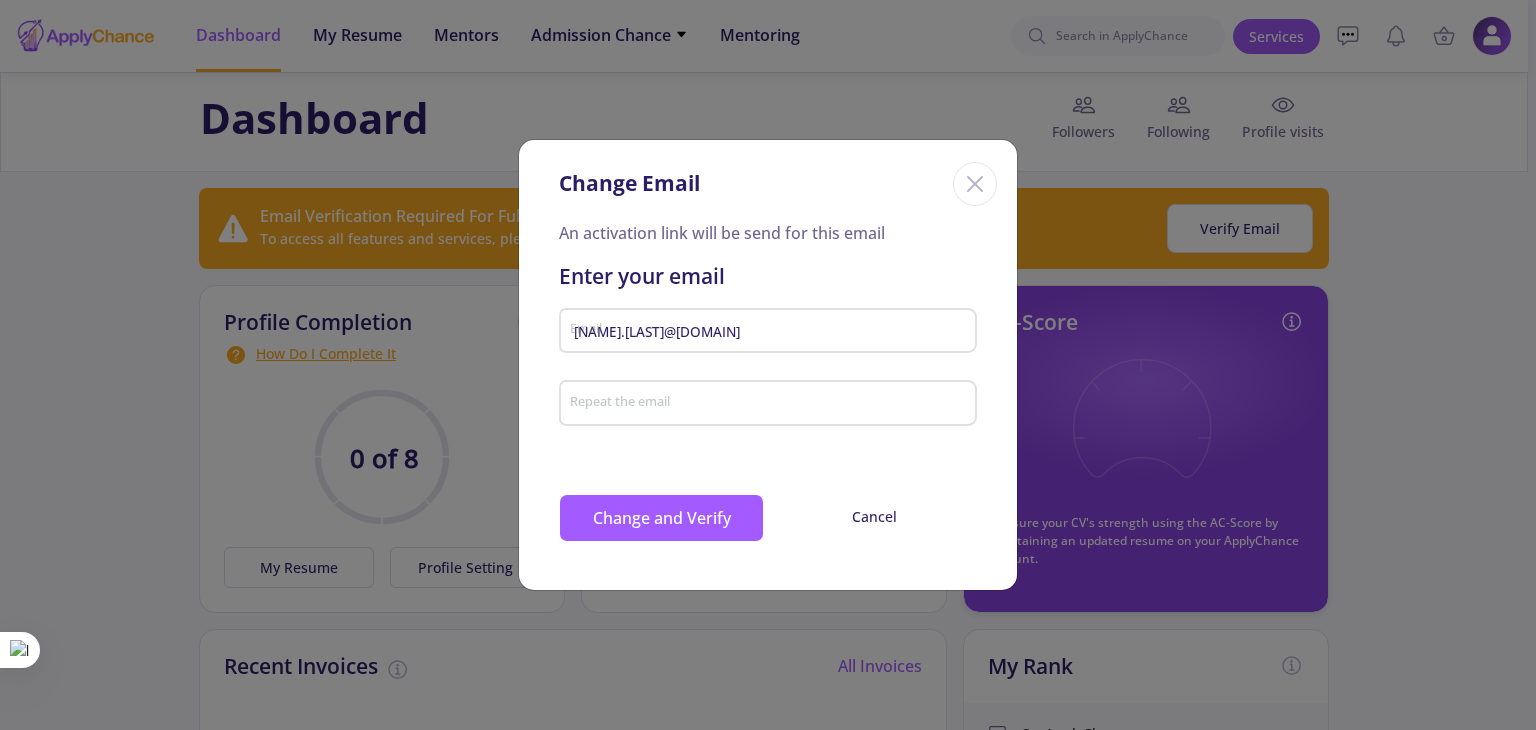 type on "[NAME].[LAST]@[DOMAIN]" 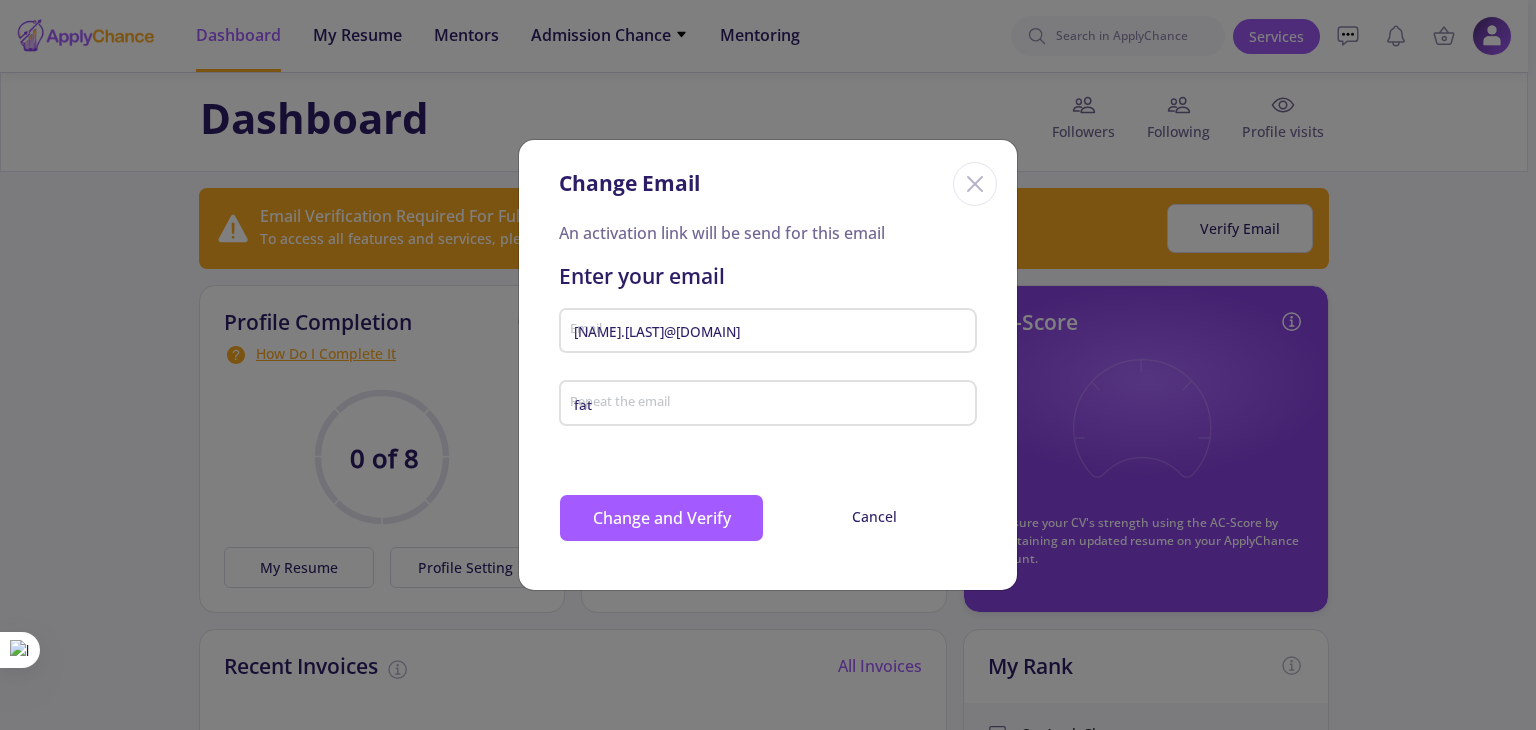 click on "fat" at bounding box center (771, 404) 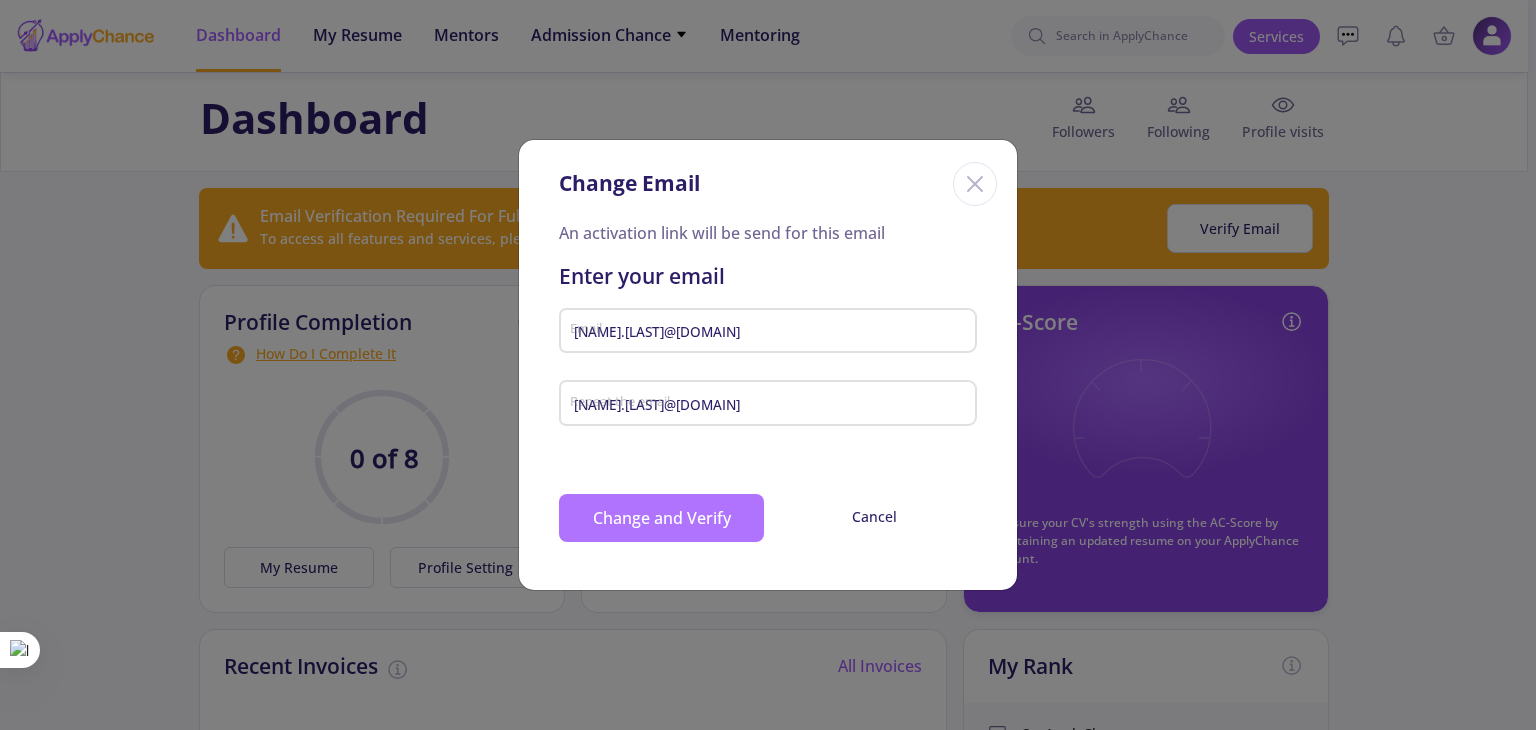 type on "[NAME].[LAST]@[DOMAIN]" 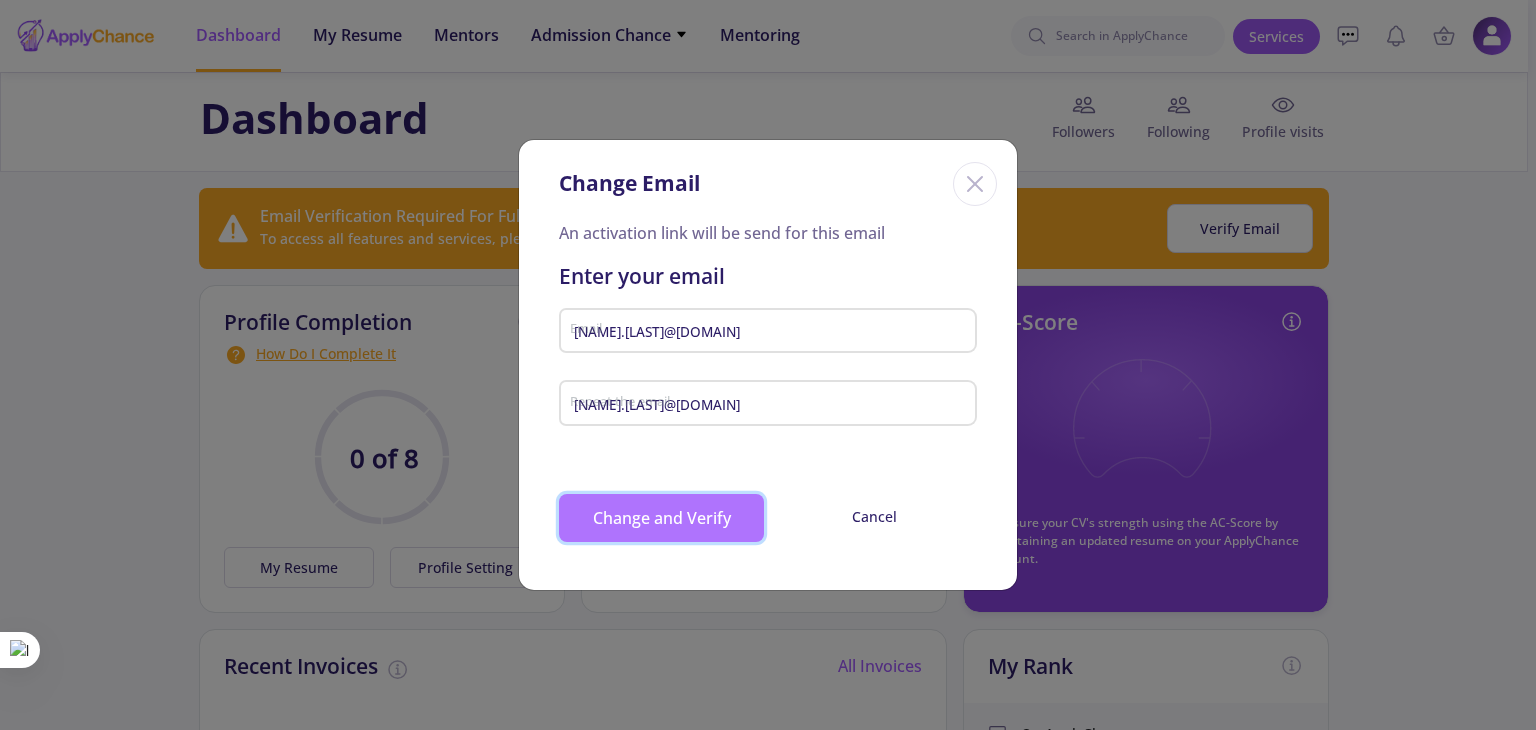 click on "Change and Verify" at bounding box center (661, 518) 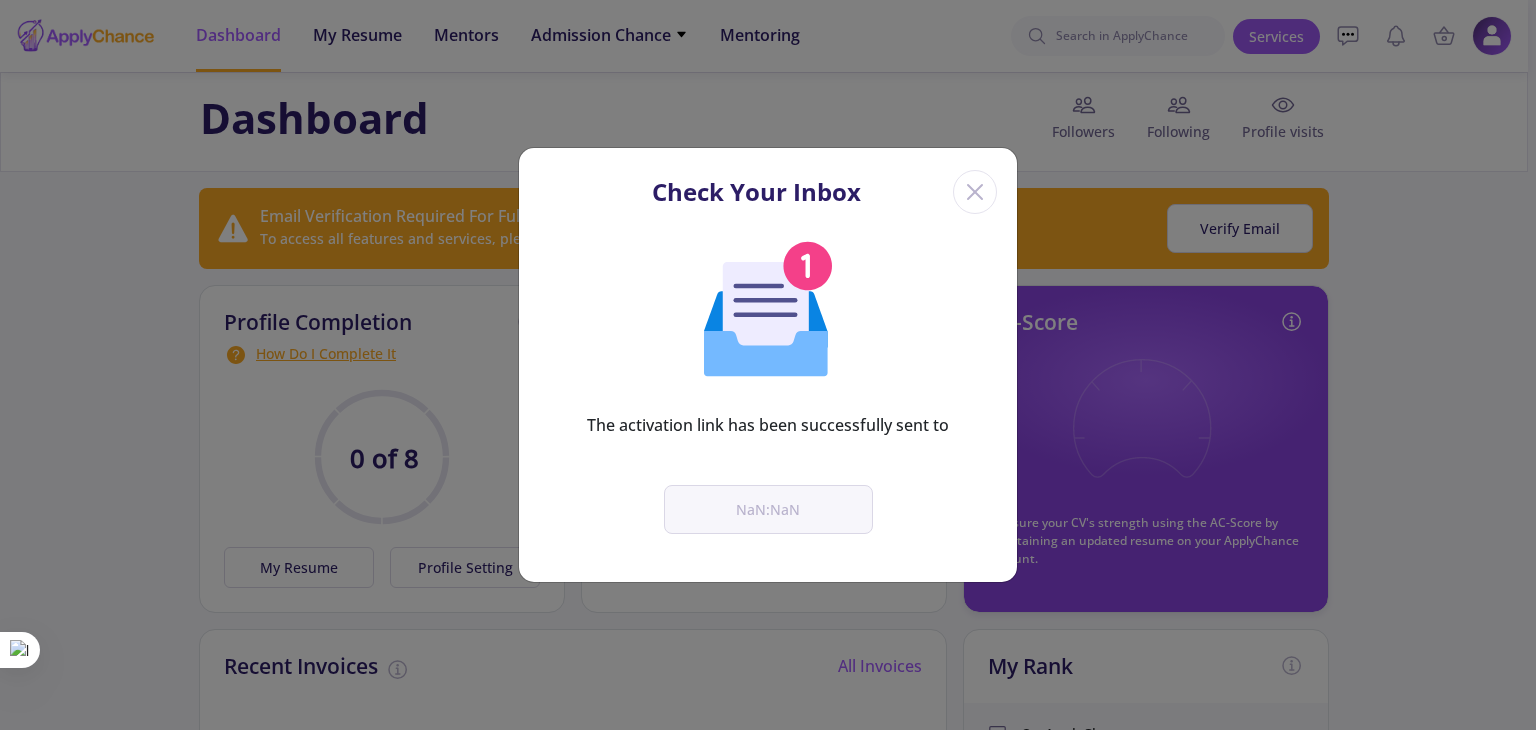 click 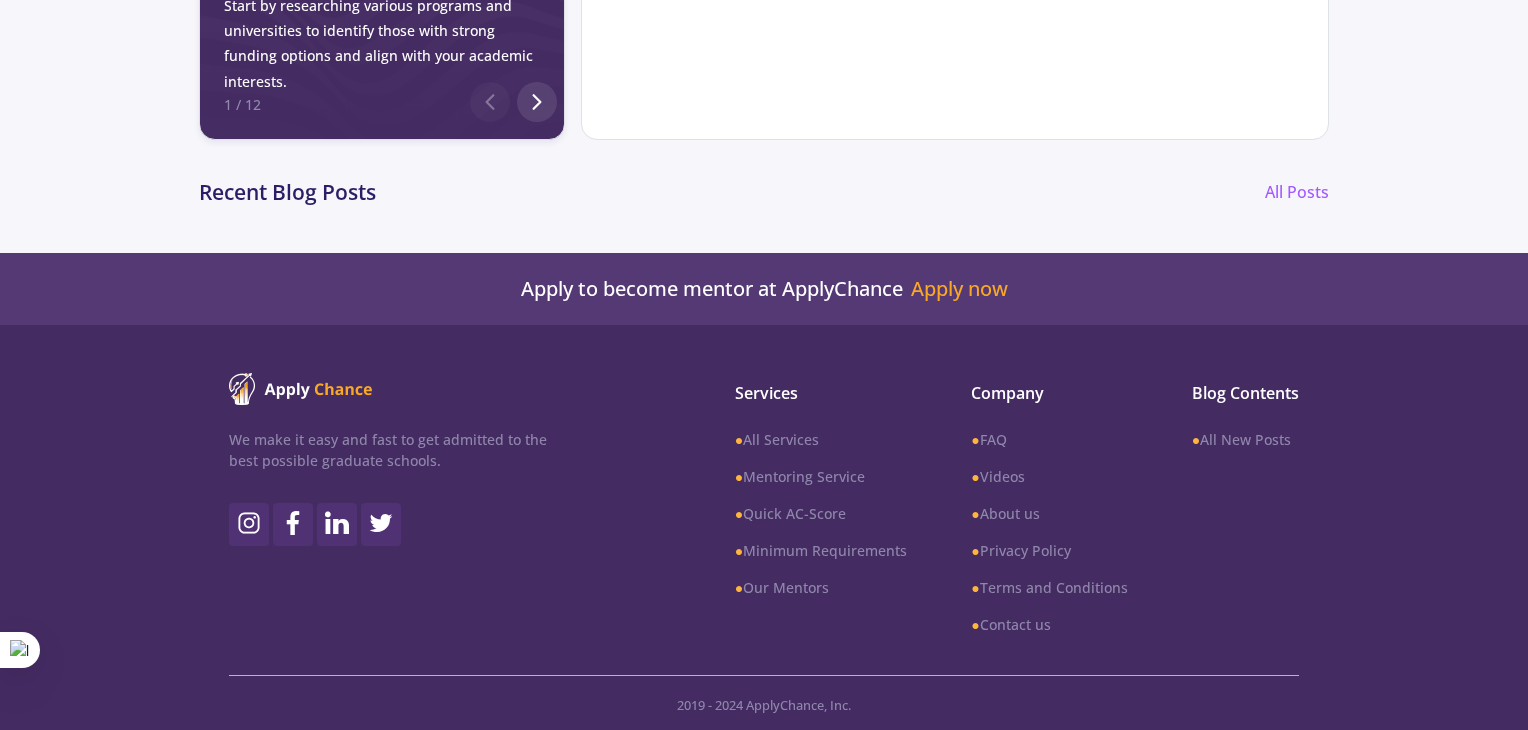 scroll, scrollTop: 0, scrollLeft: 0, axis: both 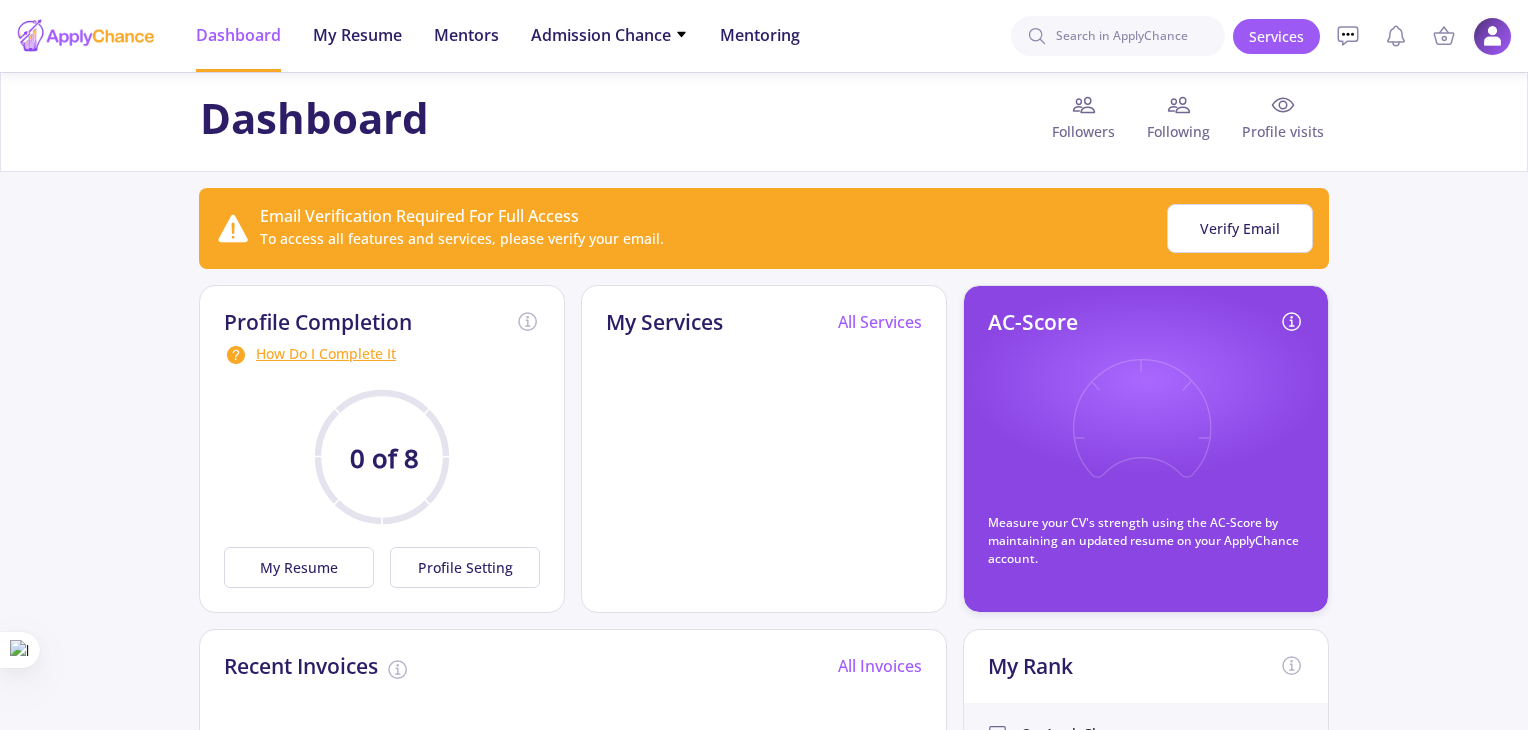 click at bounding box center [1492, 36] 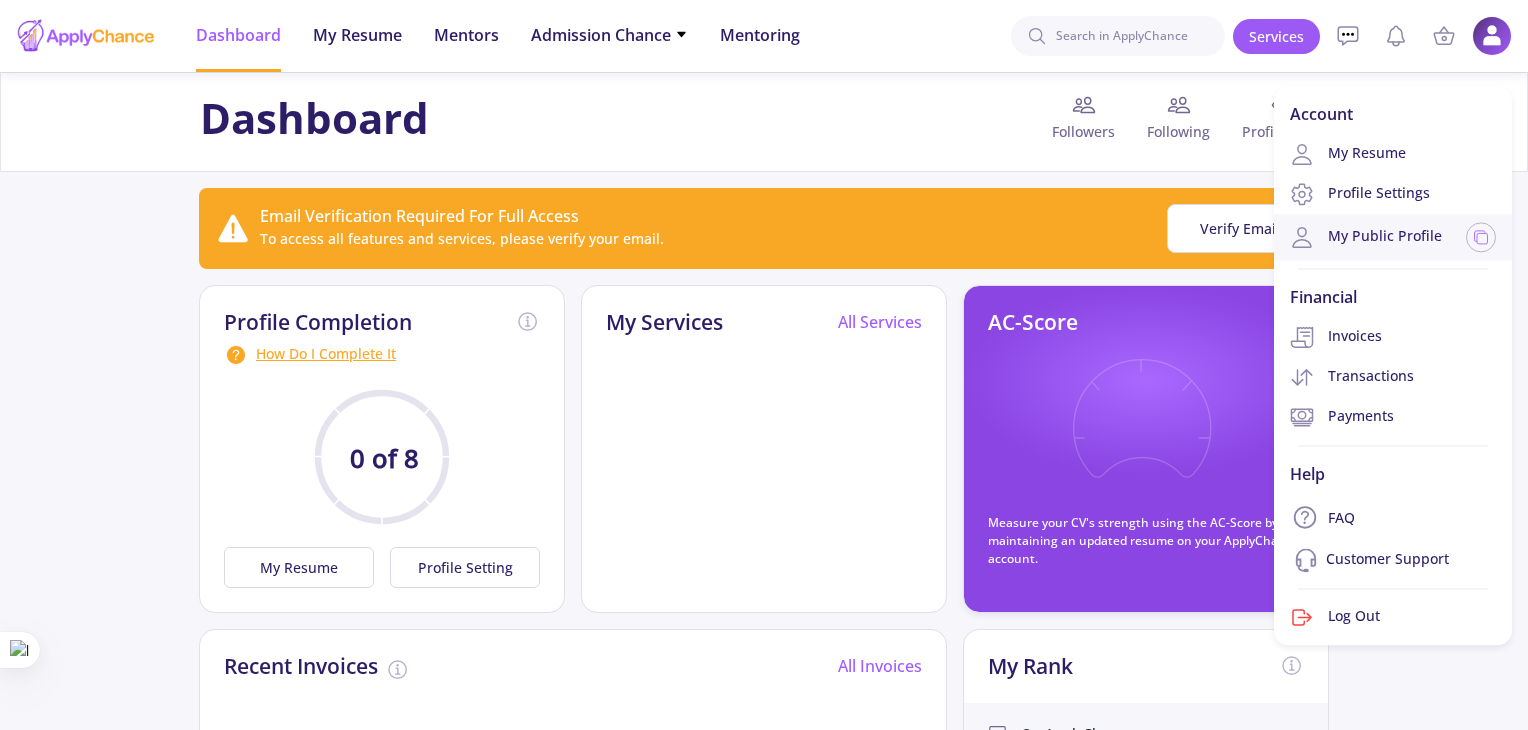 click on "My Public Profile" 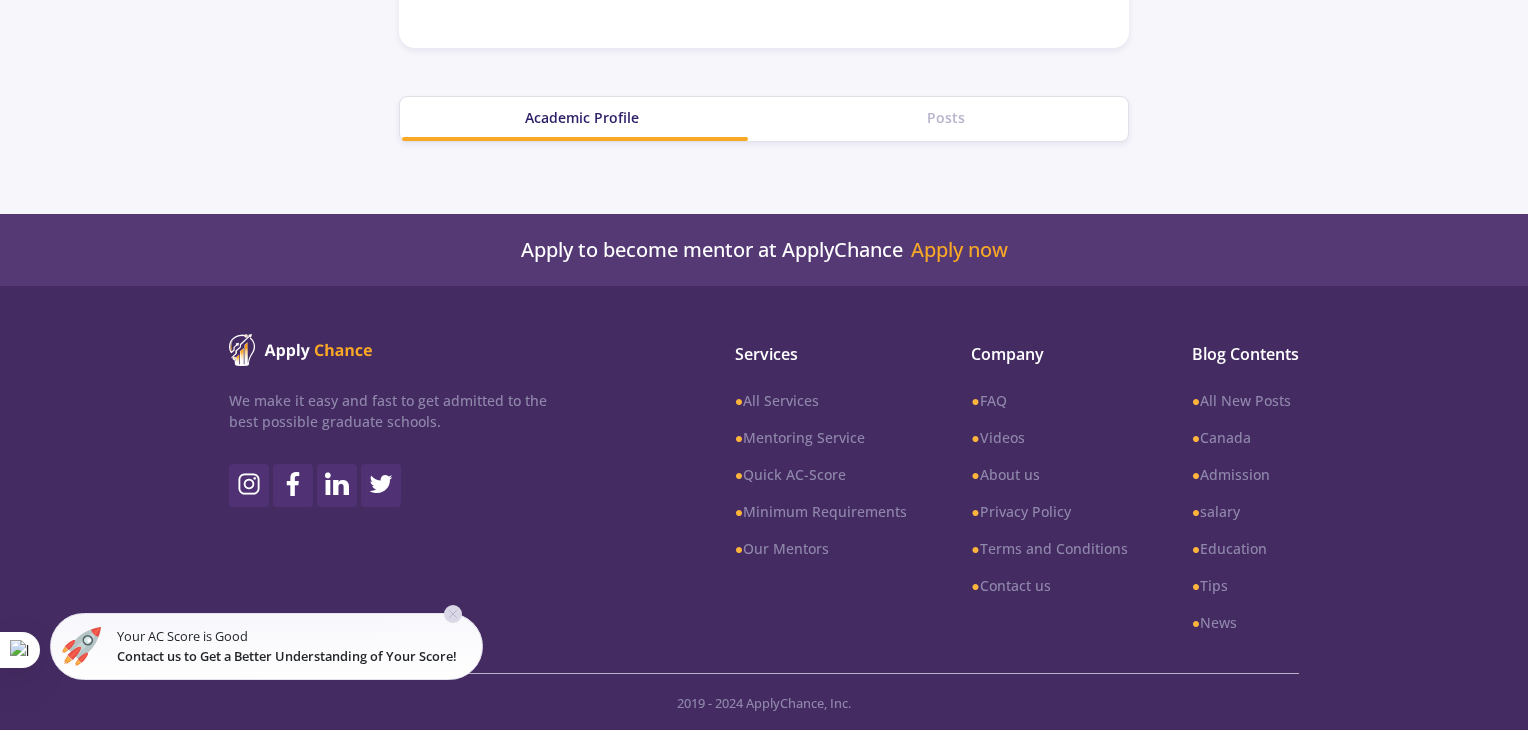 scroll, scrollTop: 0, scrollLeft: 0, axis: both 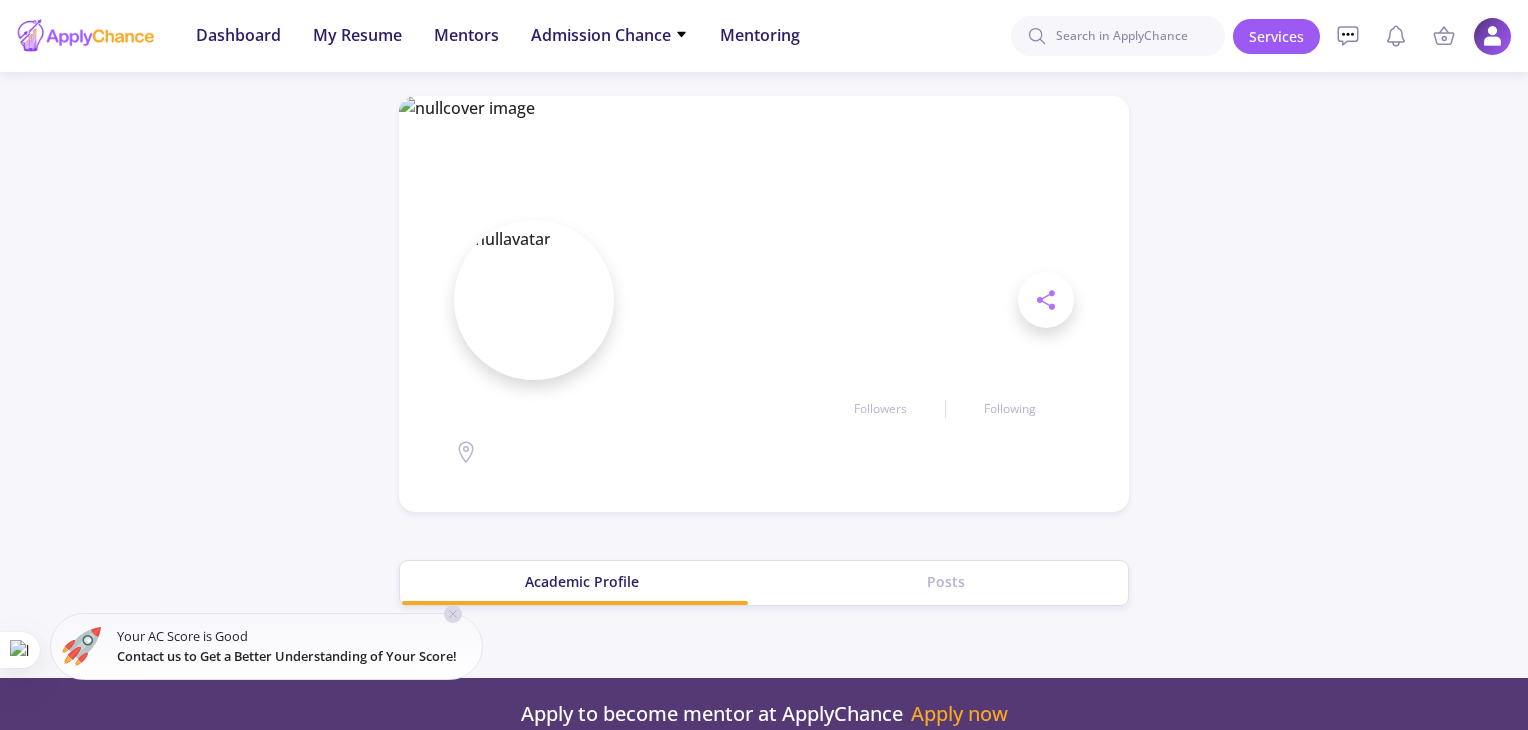 click at bounding box center [1492, 36] 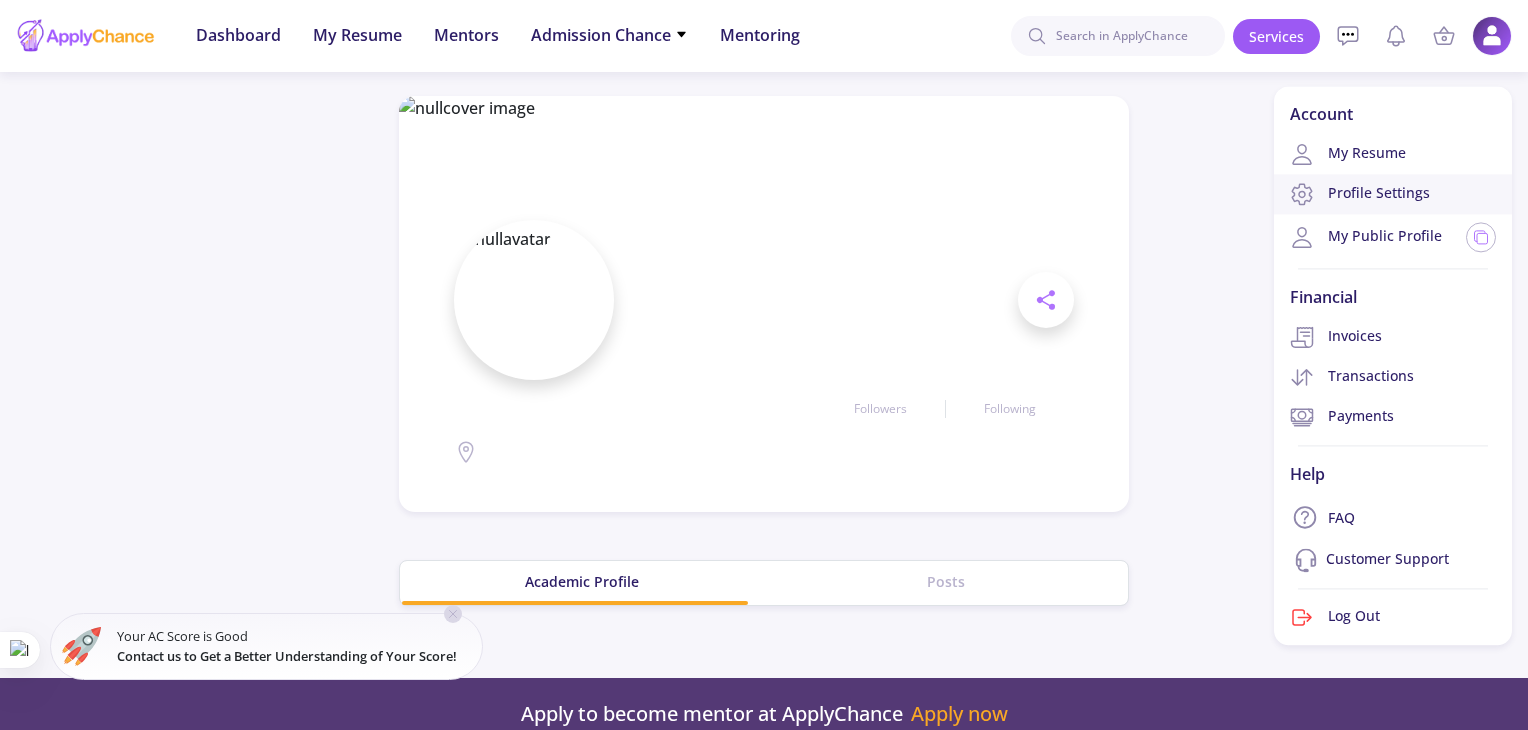 click on "Profile Settings" 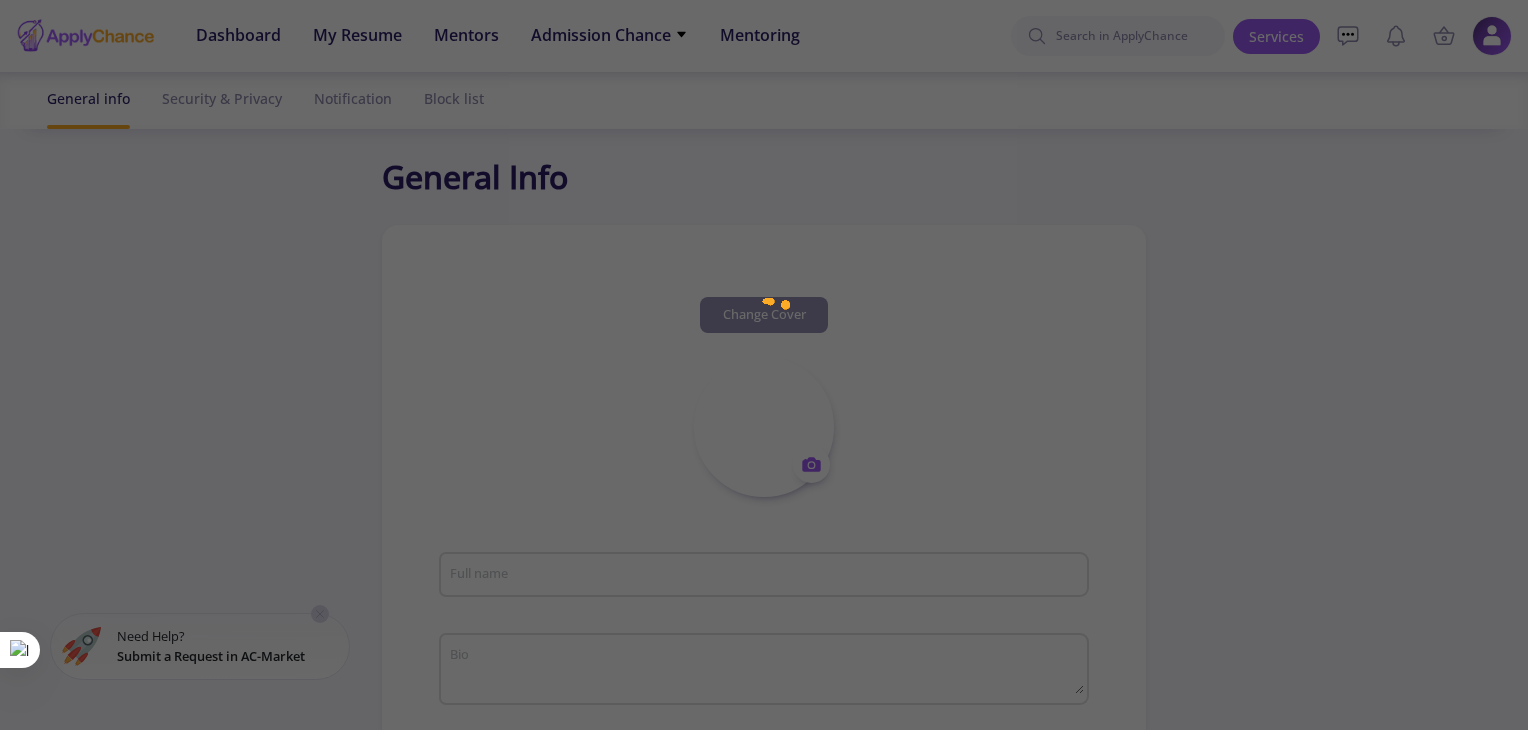 type on "[NAME] [LAST]" 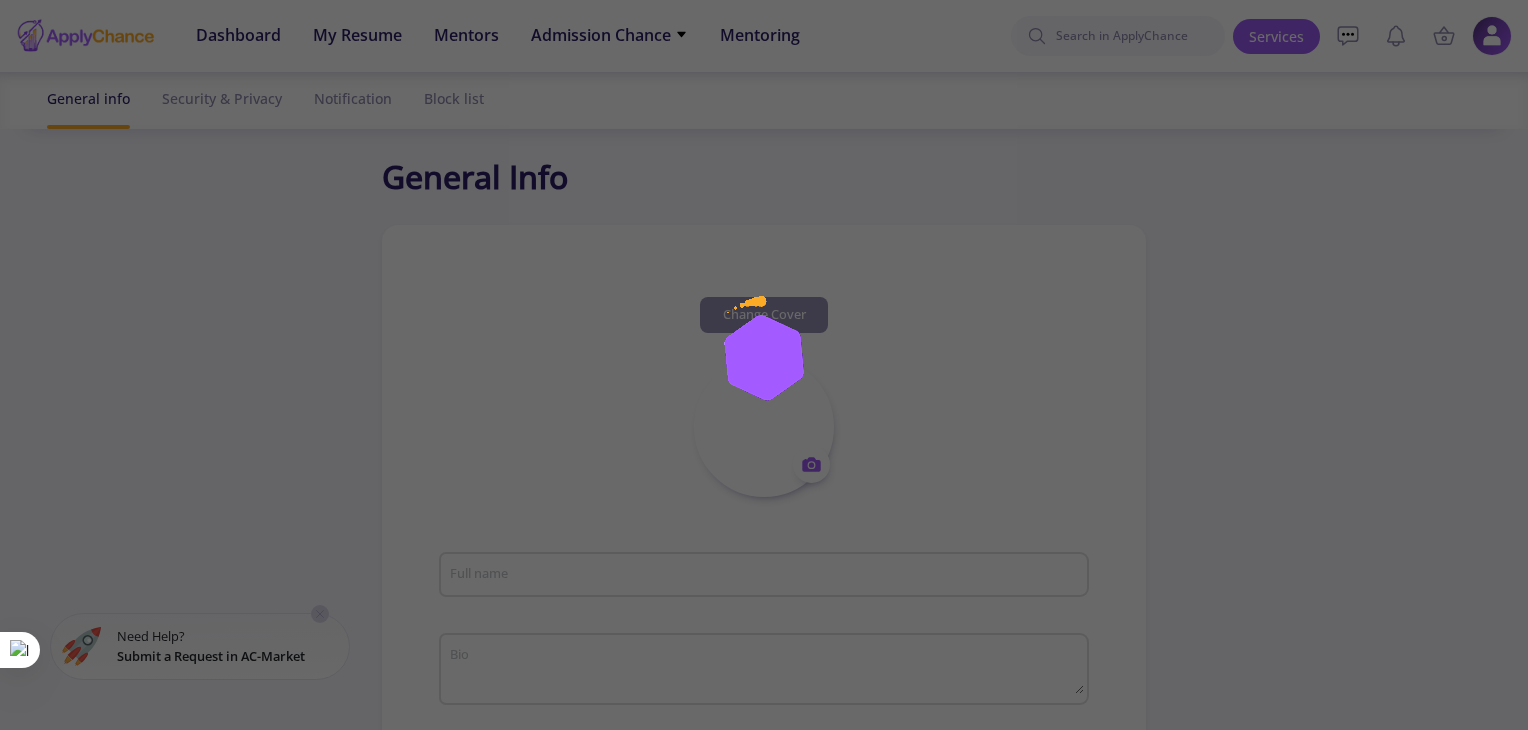 type on "Bachelor of Economics" 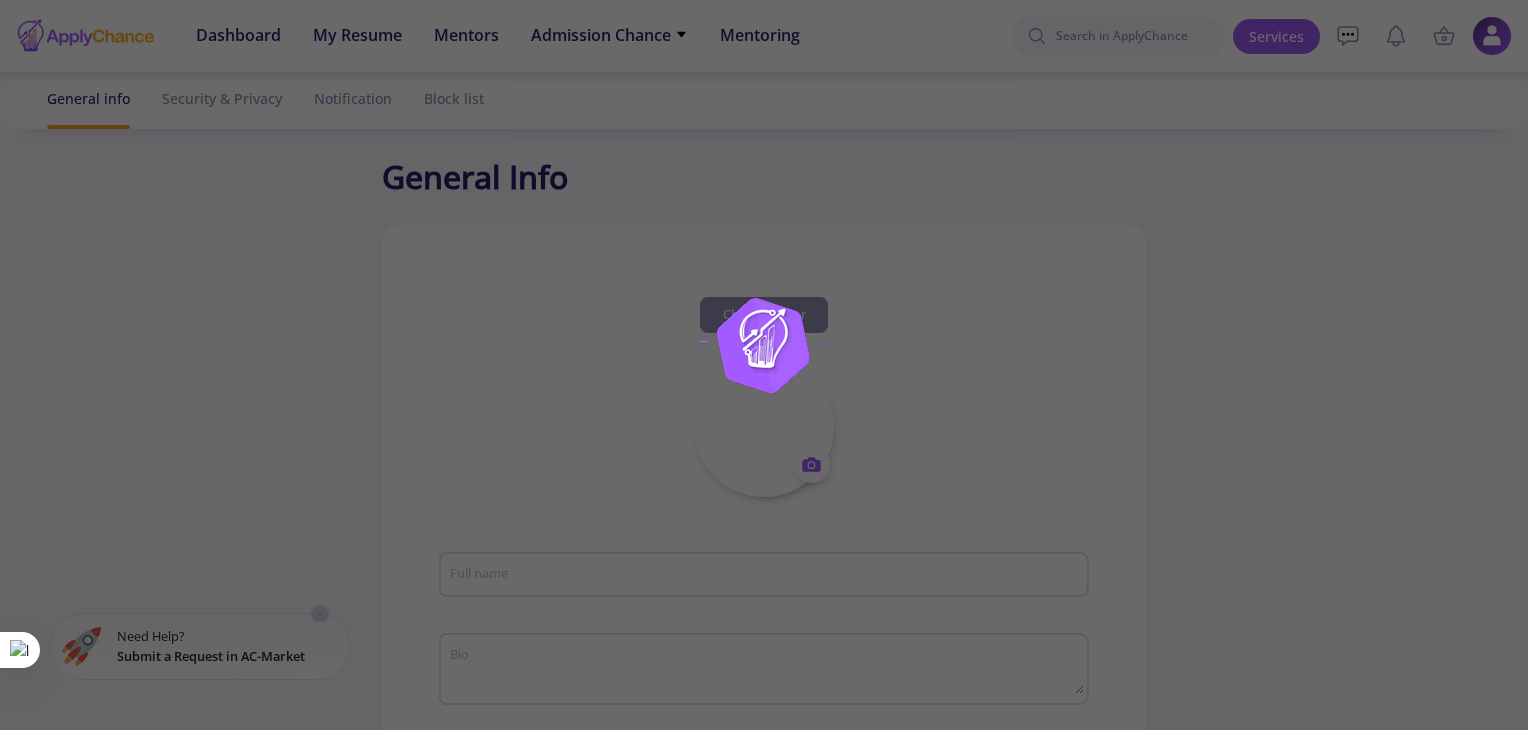 type on "Iran" 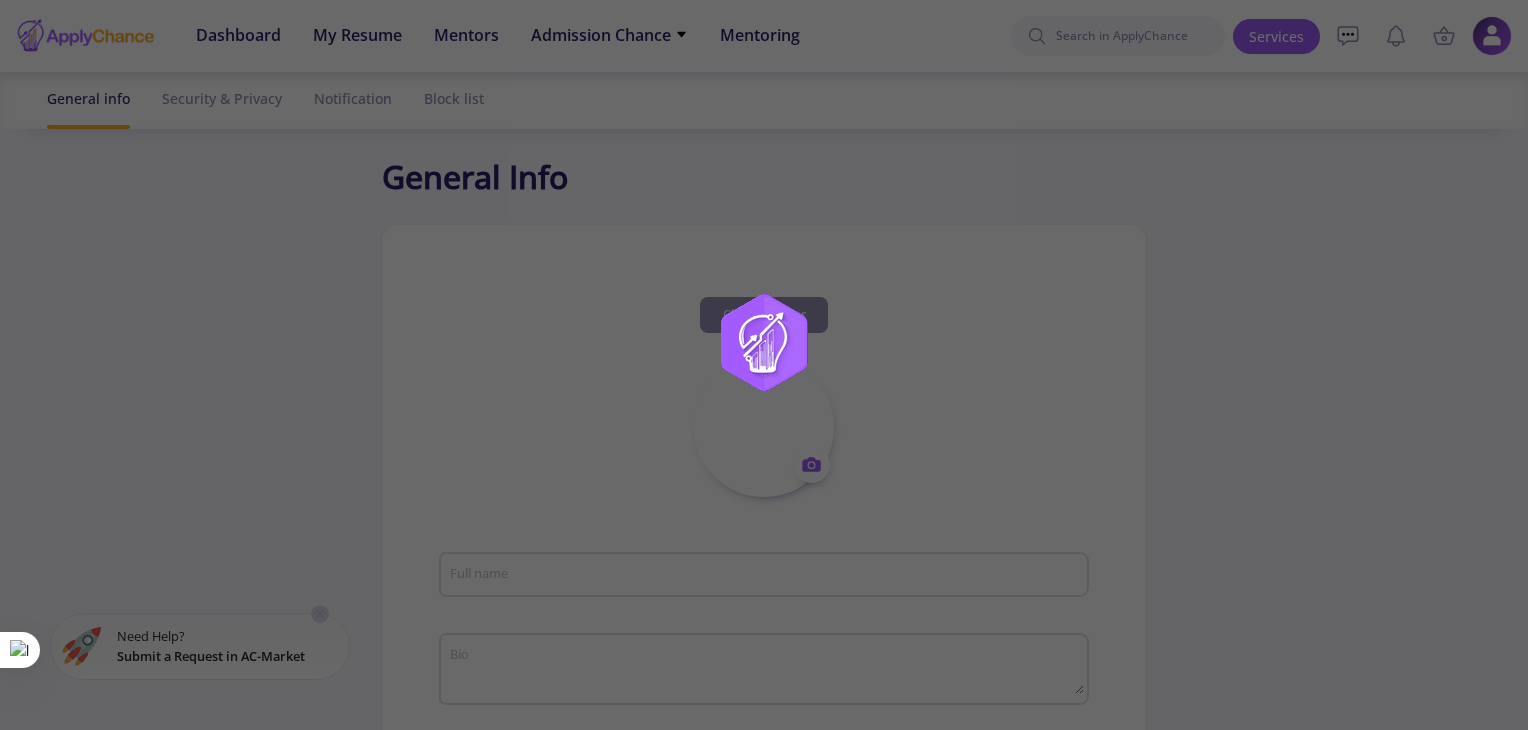 type on "[NAME][LAST]" 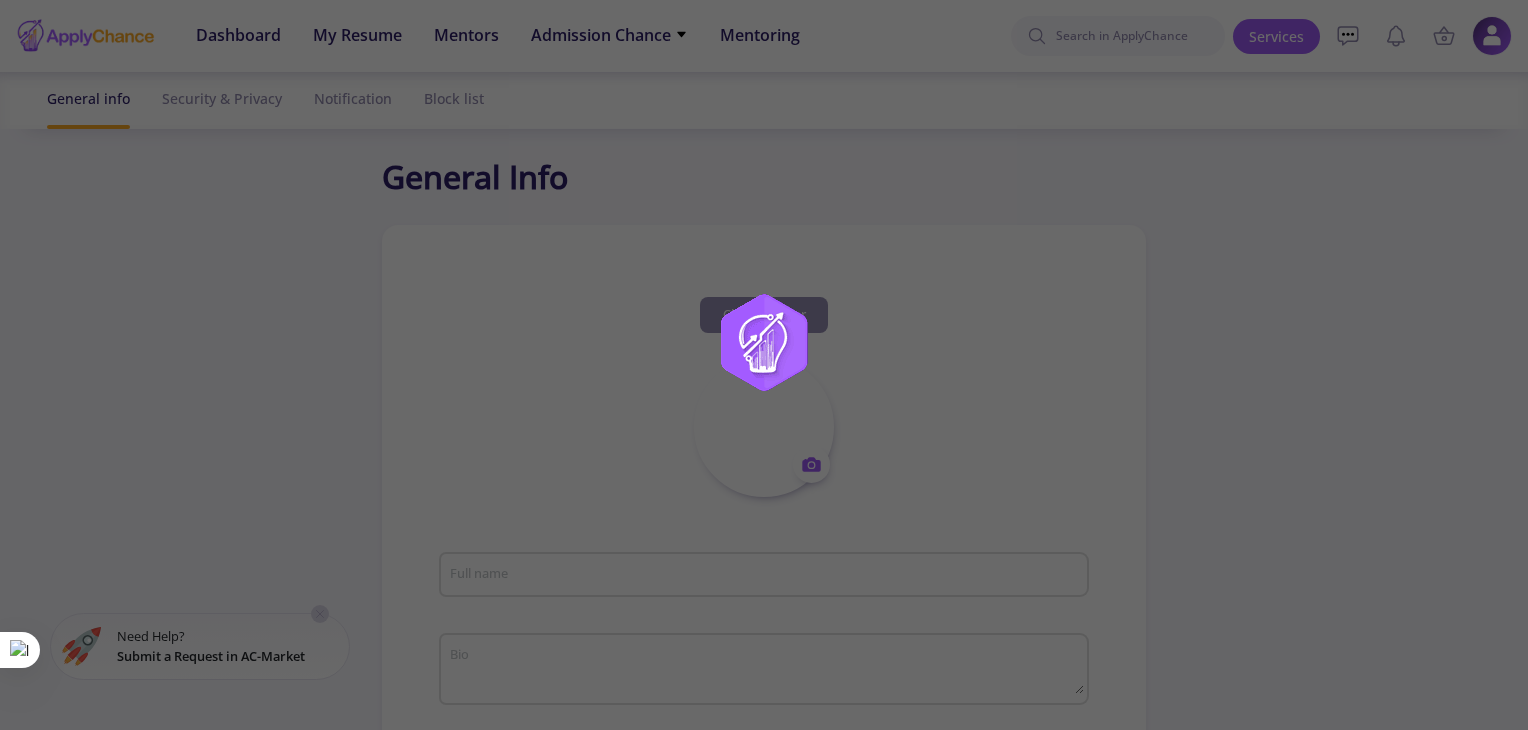 type on "[NAME].[LAST]@[DOMAIN]" 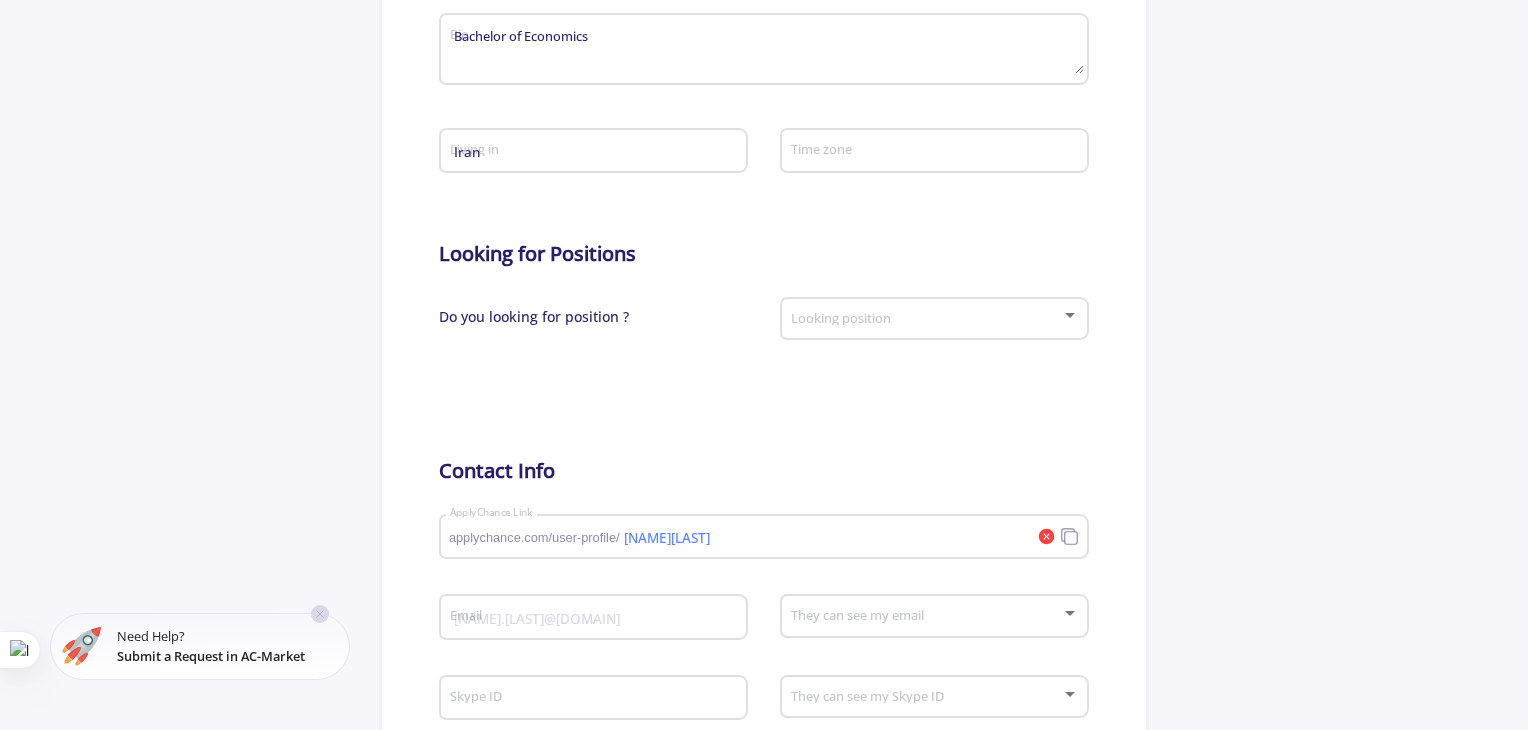 scroll, scrollTop: 0, scrollLeft: 0, axis: both 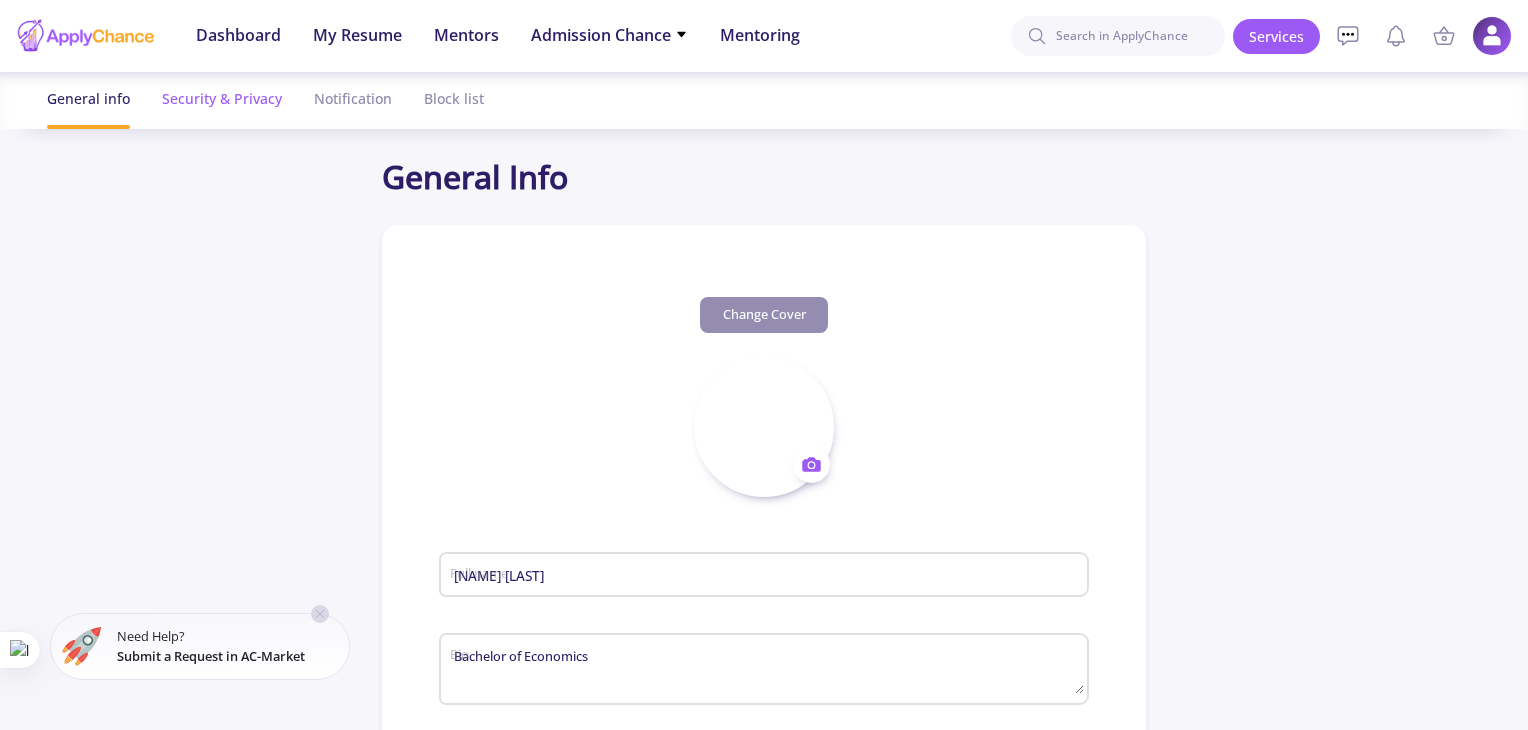 click on "Security & Privacy" 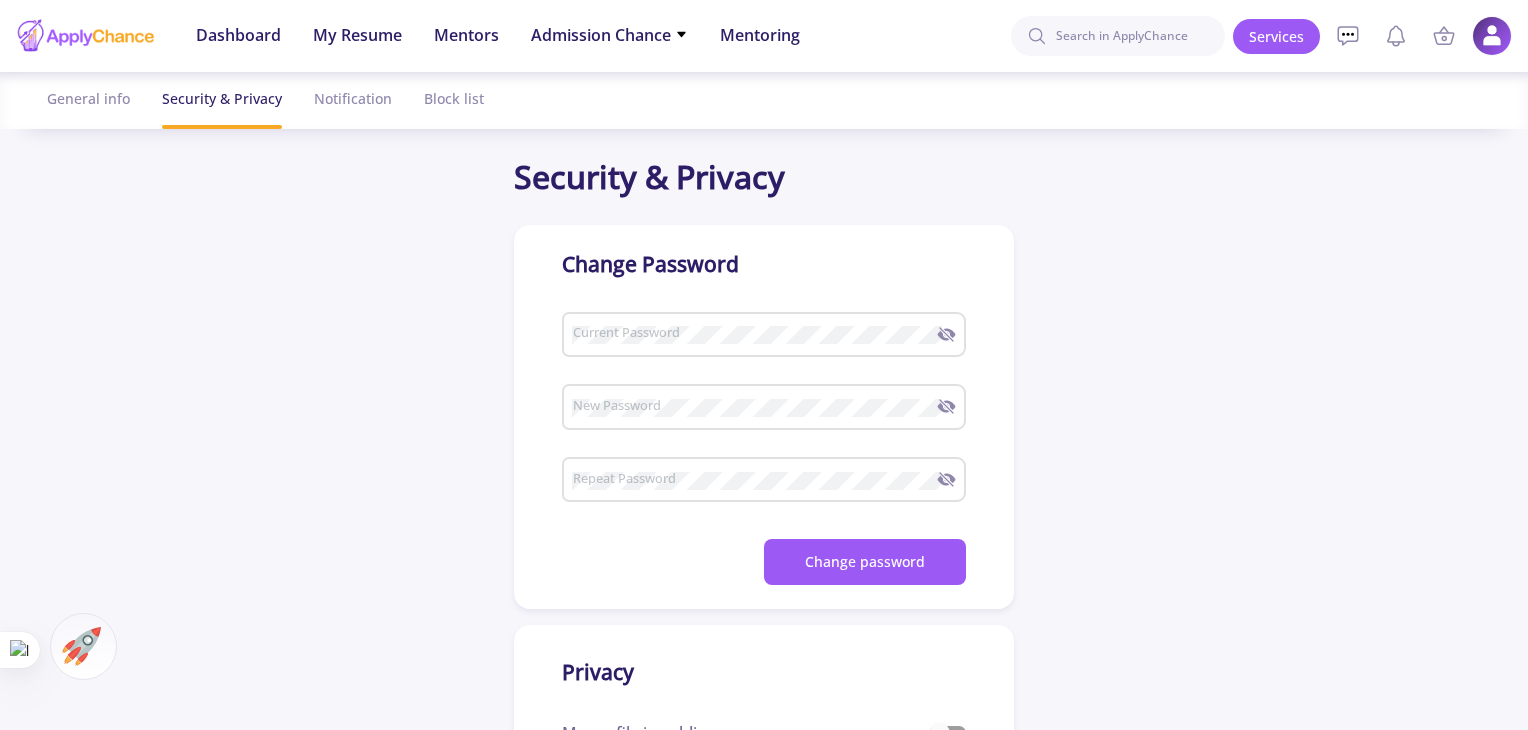 scroll, scrollTop: 1124, scrollLeft: 0, axis: vertical 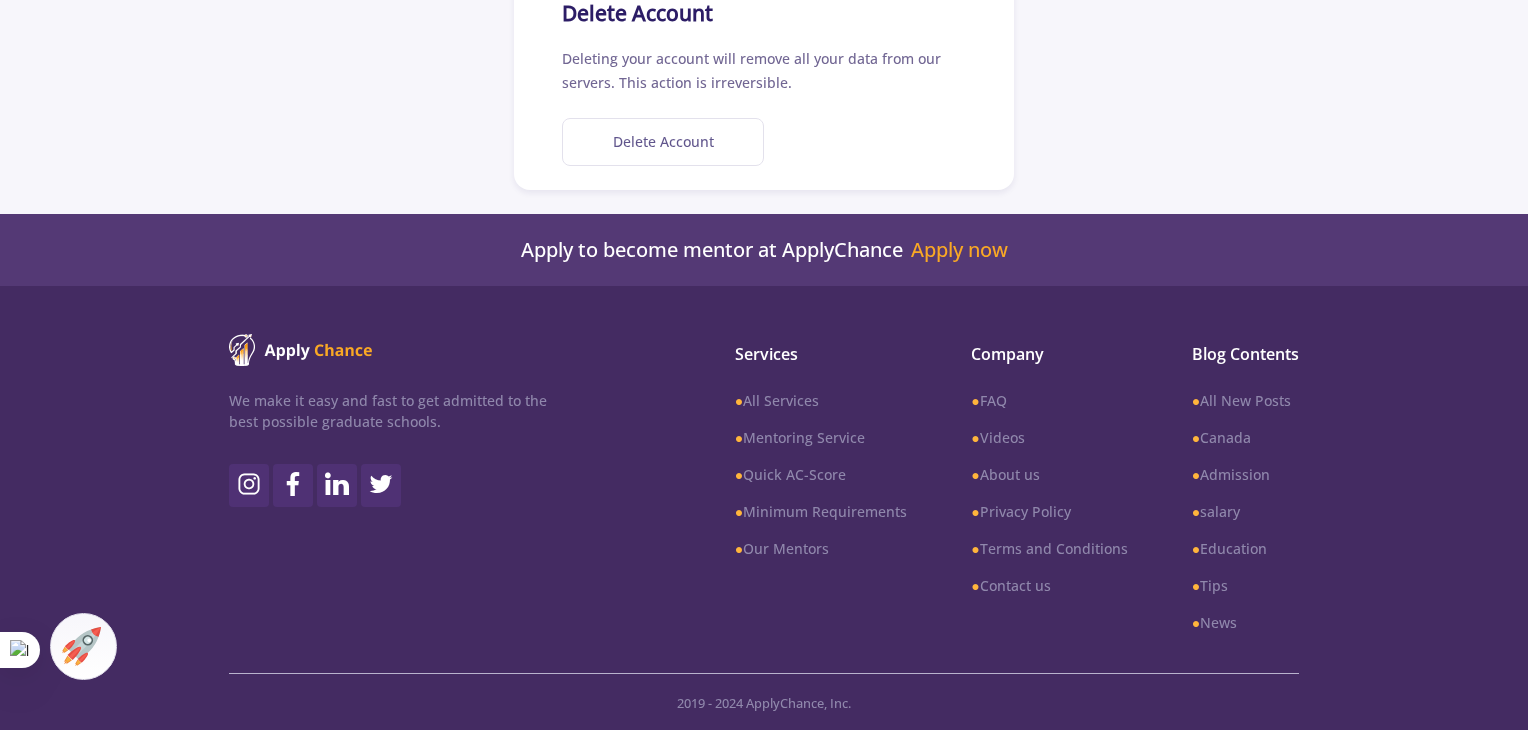 click on "Delete Account" 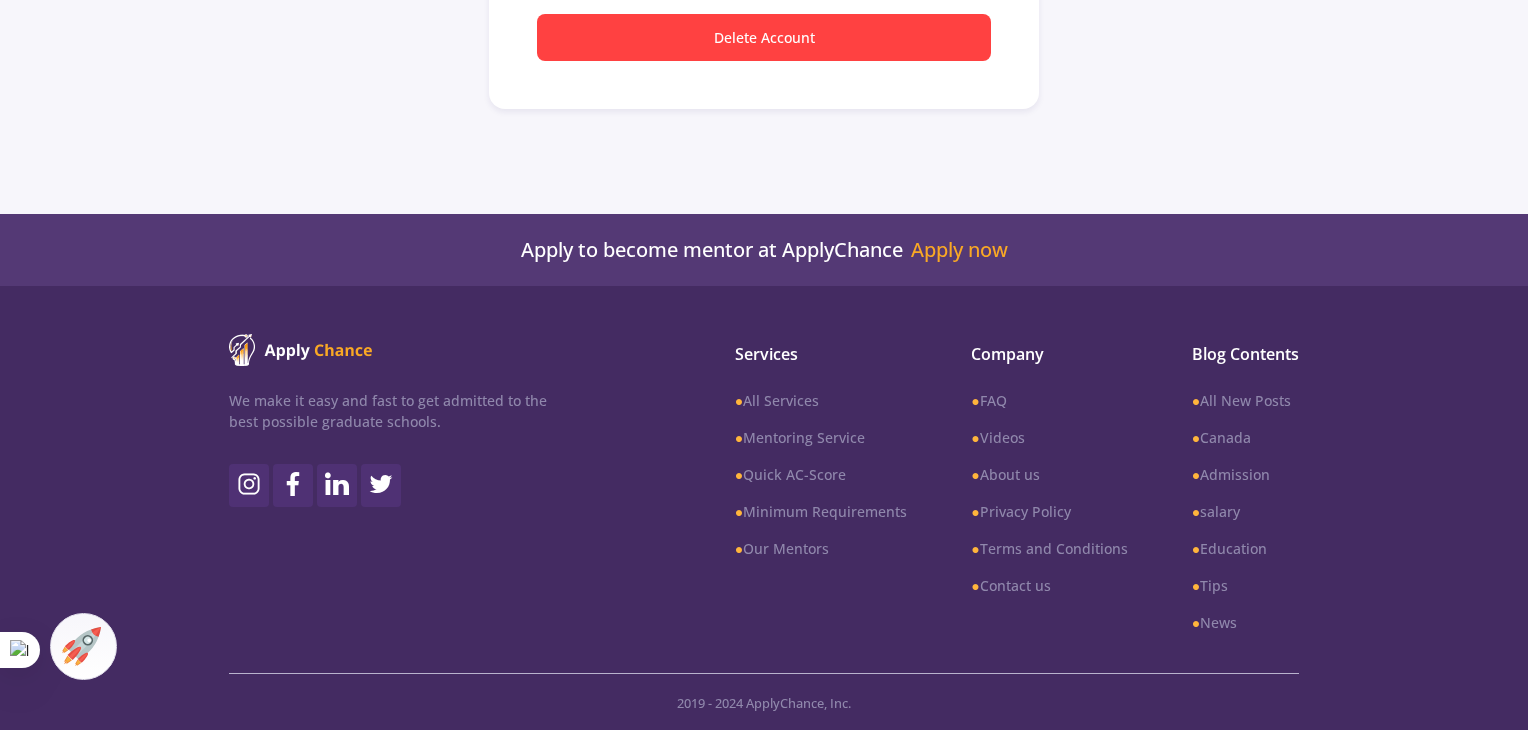 scroll, scrollTop: 664, scrollLeft: 0, axis: vertical 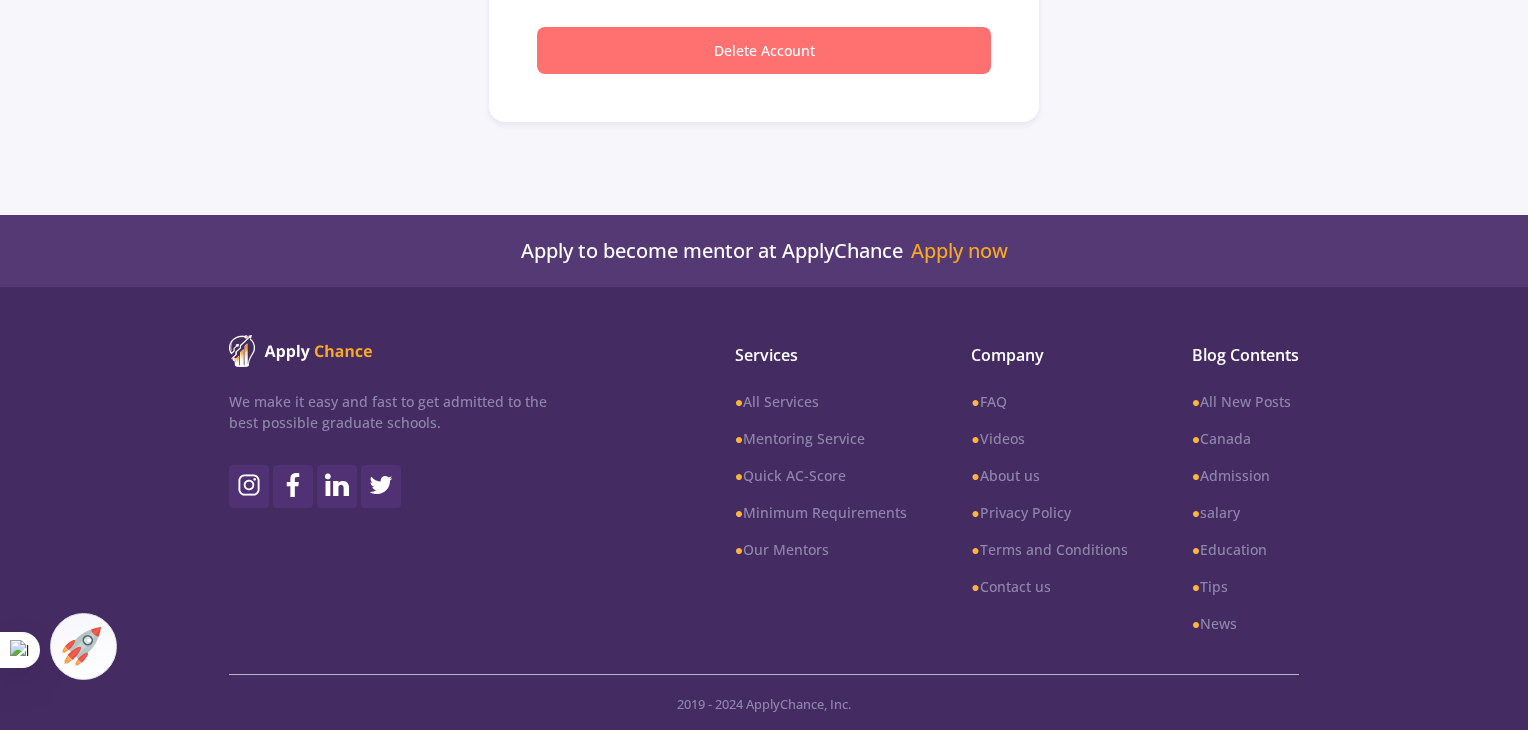 click on "Delete Account" 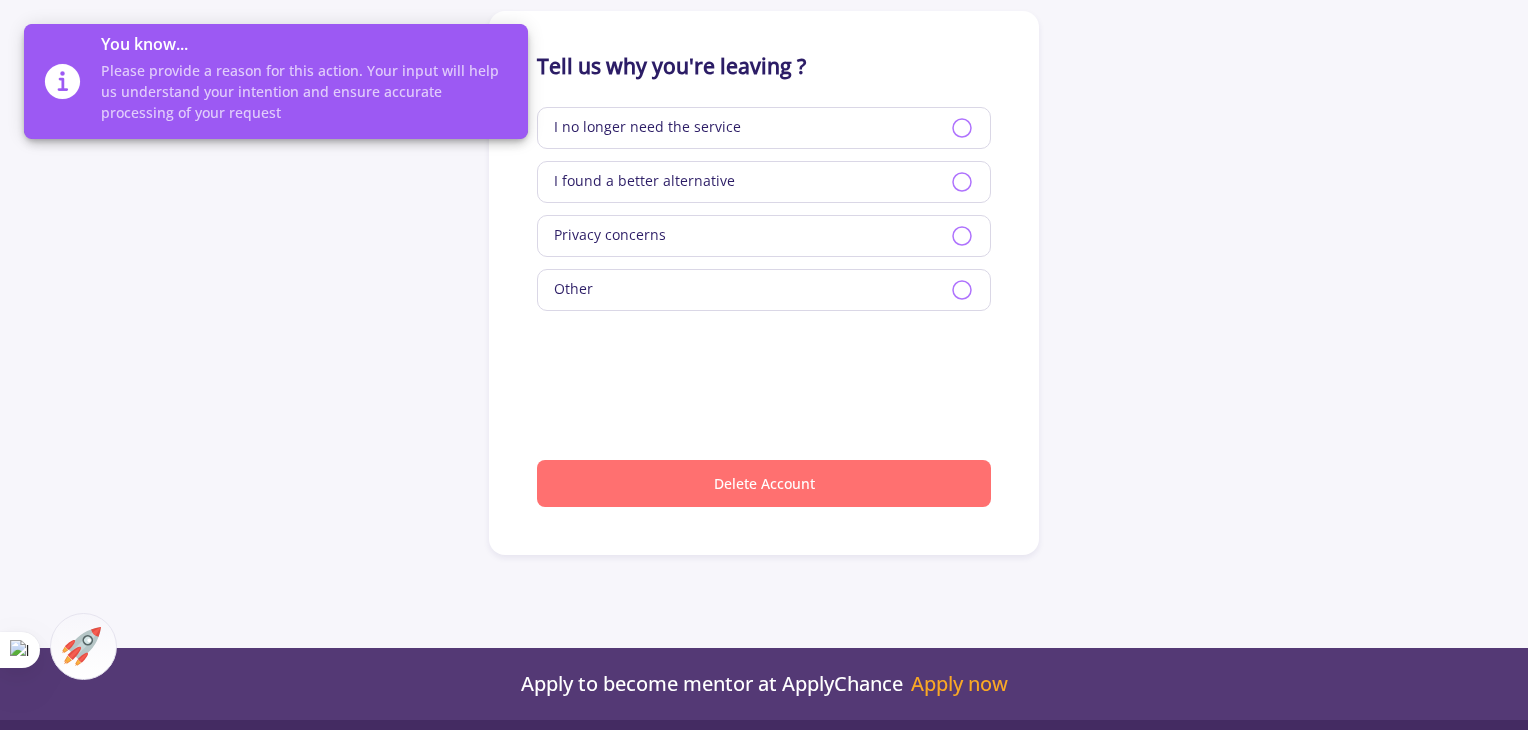scroll, scrollTop: 0, scrollLeft: 0, axis: both 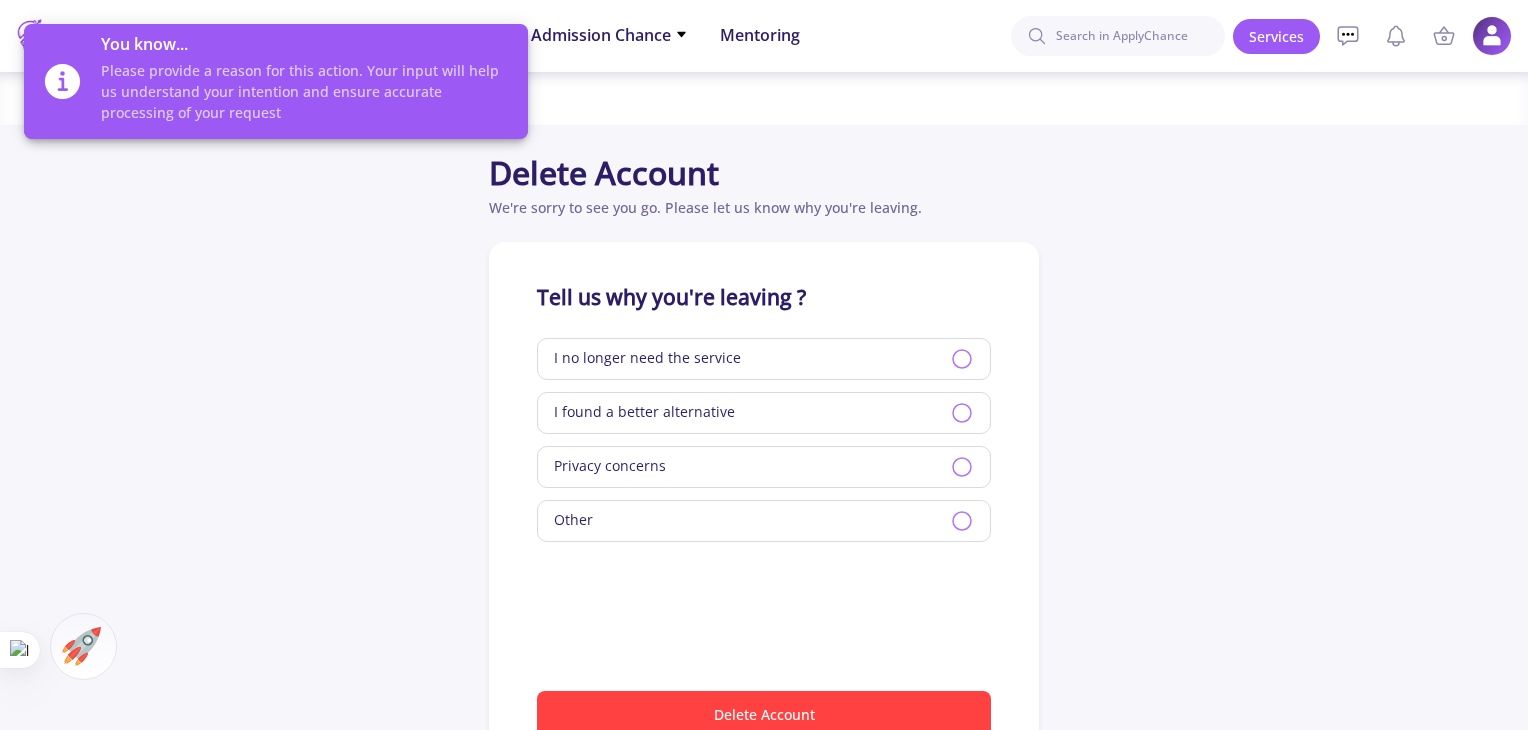 click on "Other" 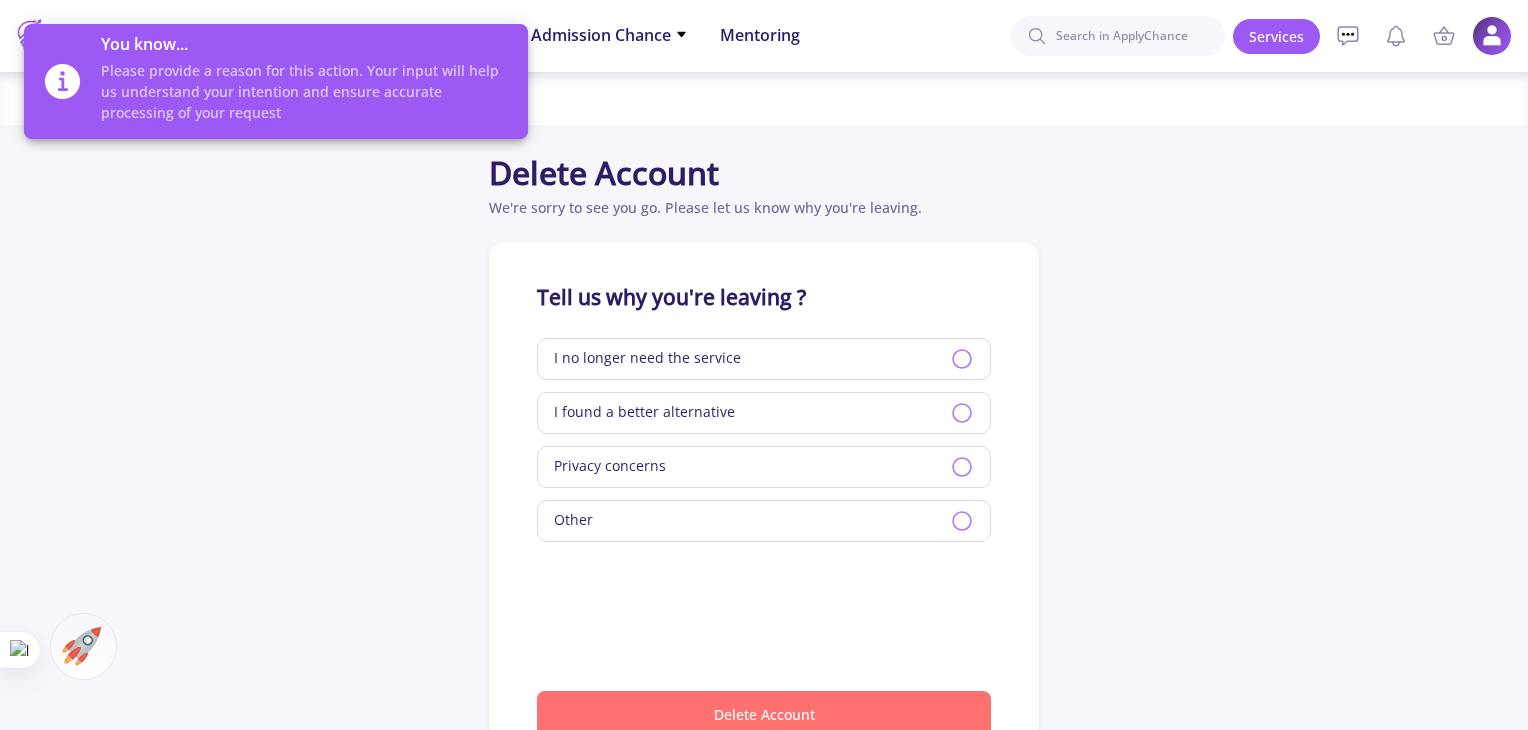 click on "Delete Account" 